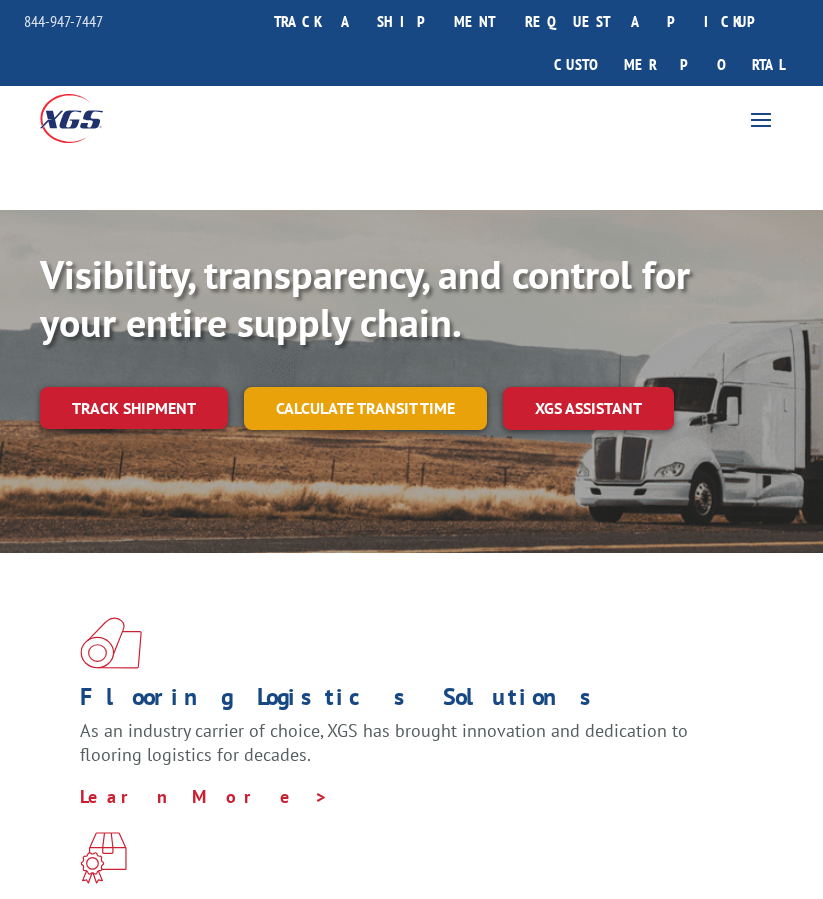 scroll, scrollTop: 0, scrollLeft: 0, axis: both 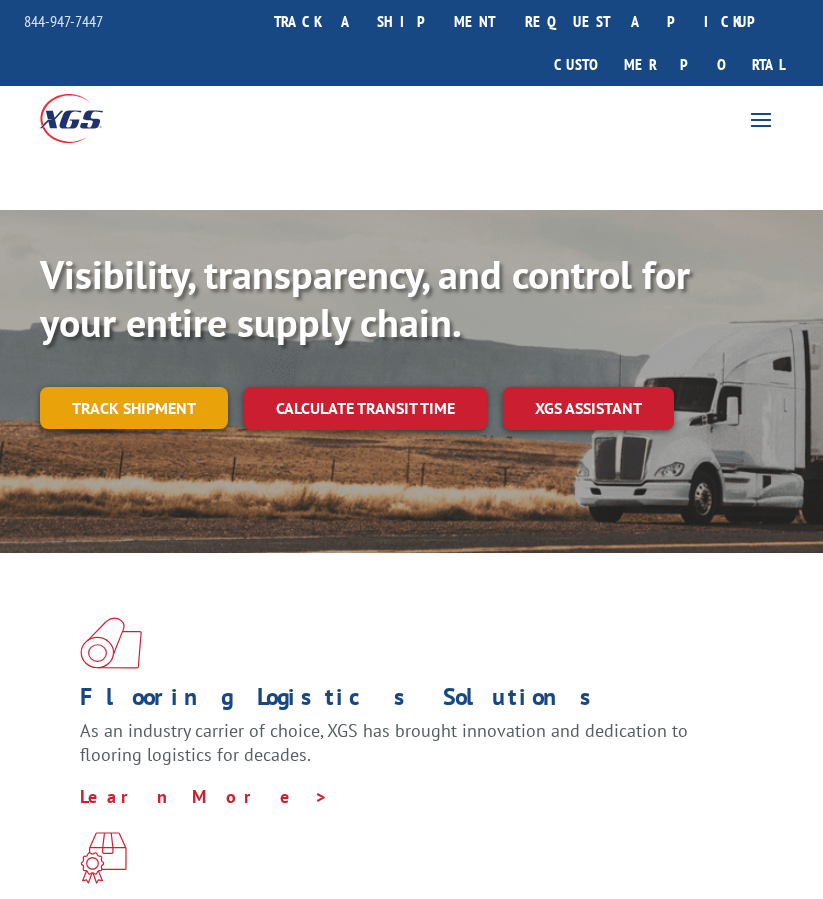 click on "Track shipment" at bounding box center (134, 408) 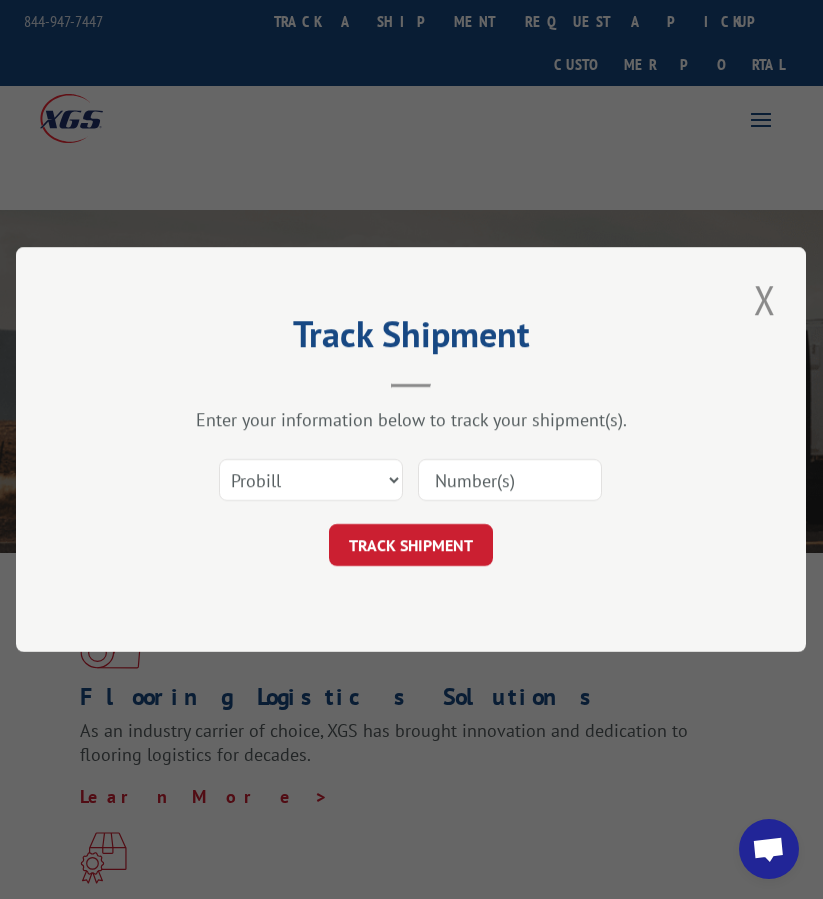drag, startPoint x: 492, startPoint y: 483, endPoint x: 447, endPoint y: 481, distance: 45.044422 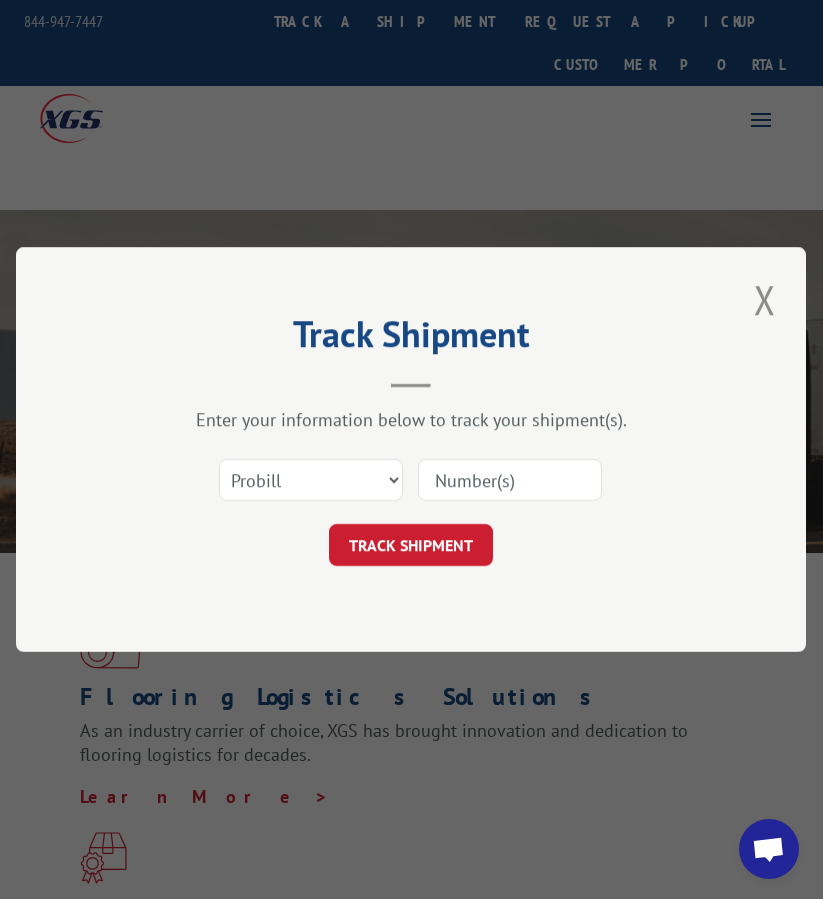 paste on "FPX00316586" 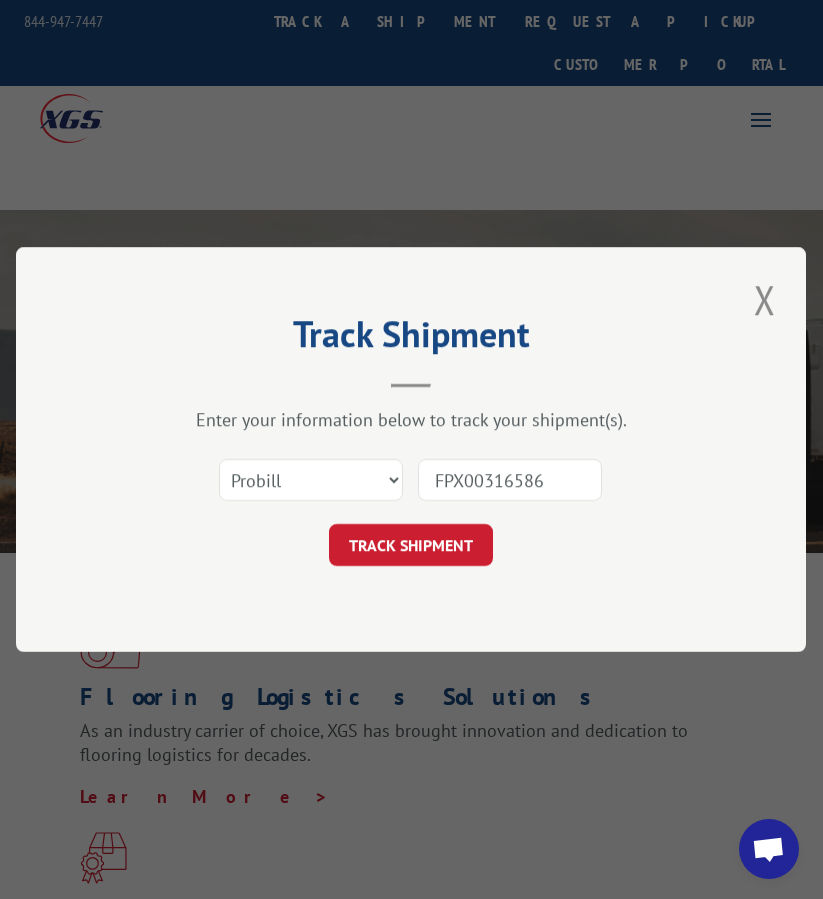 type on "FPX00316586" 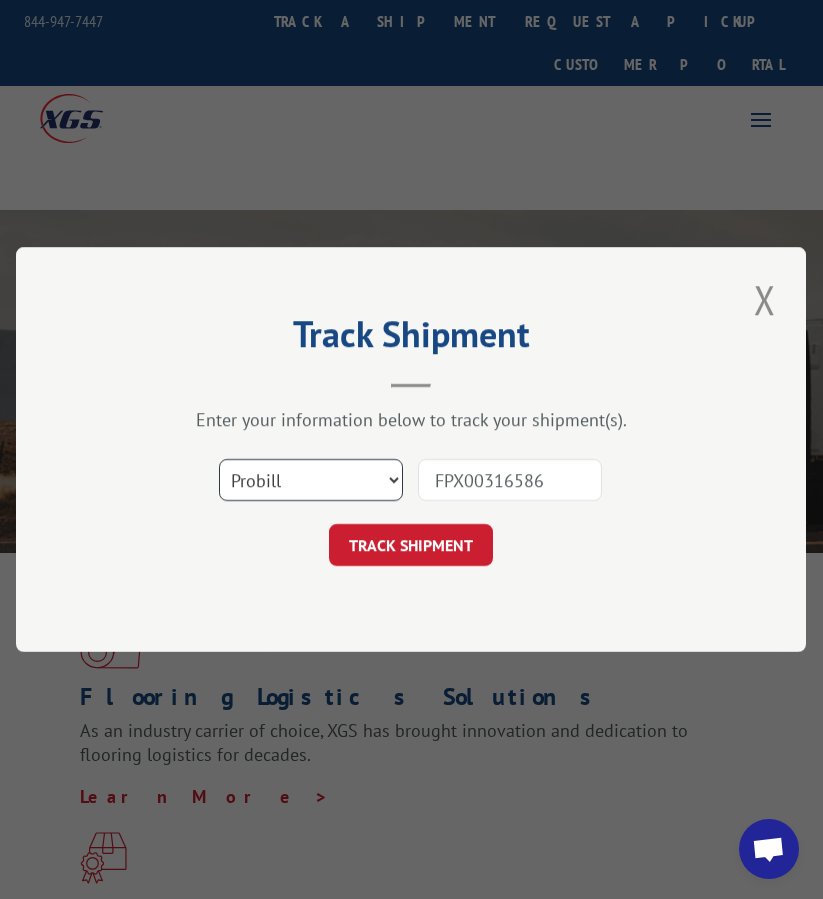 click on "Select category... Probill BOL PO" at bounding box center [311, 480] 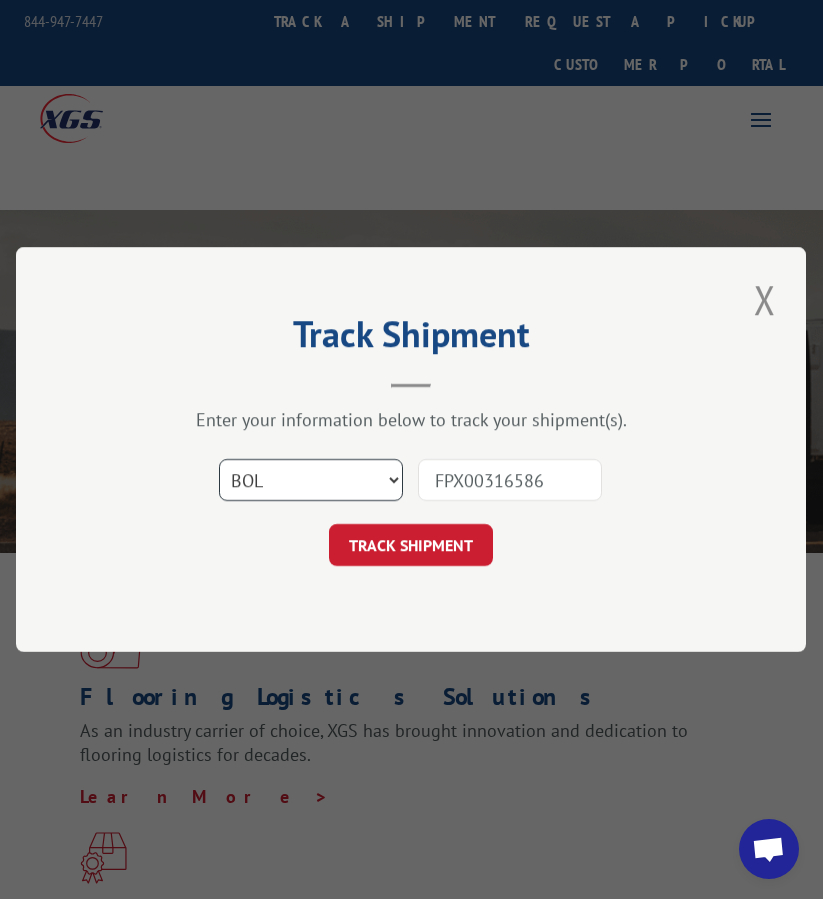 click on "Select category... Probill BOL PO" at bounding box center (311, 480) 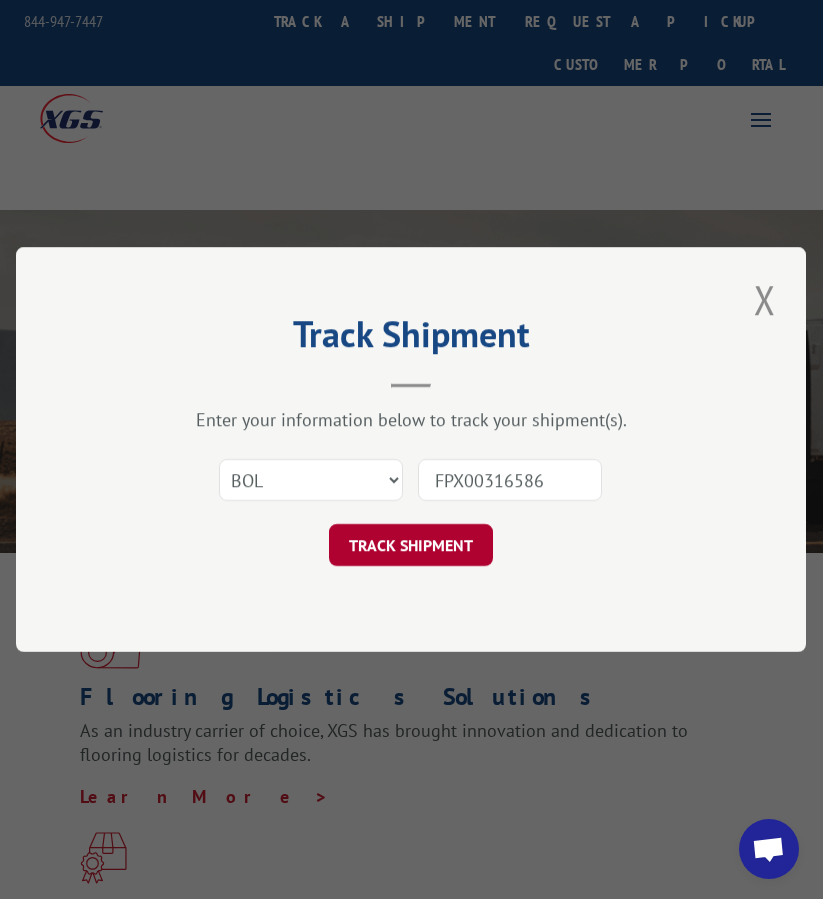 click on "TRACK SHIPMENT" at bounding box center (411, 545) 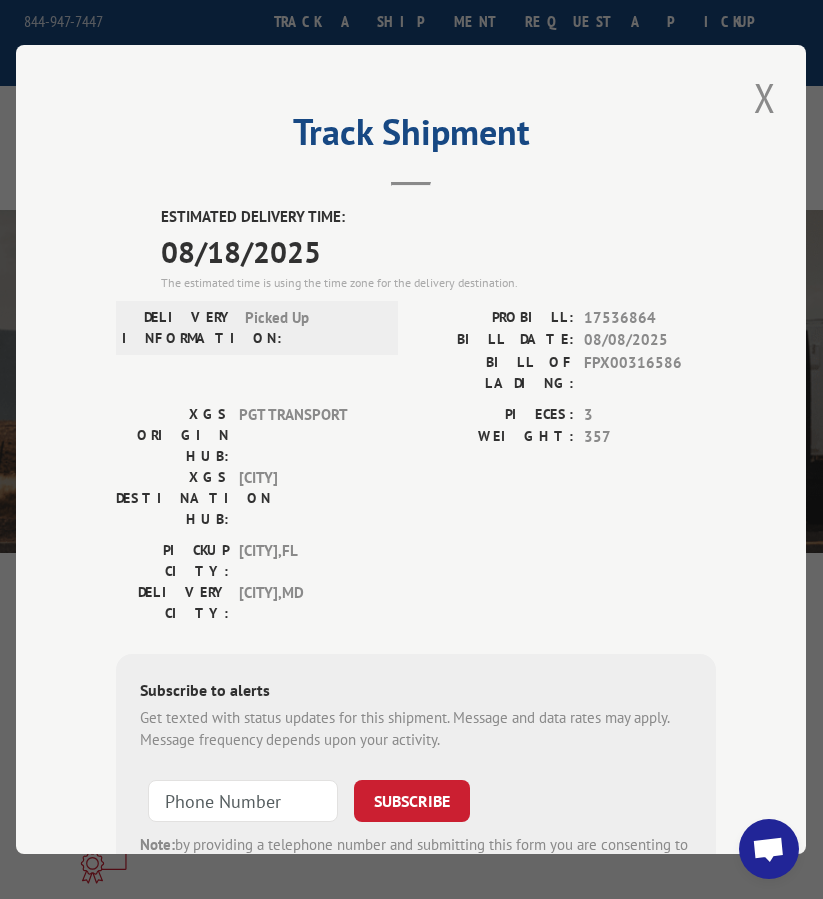 click on "17536864" at bounding box center [651, 318] 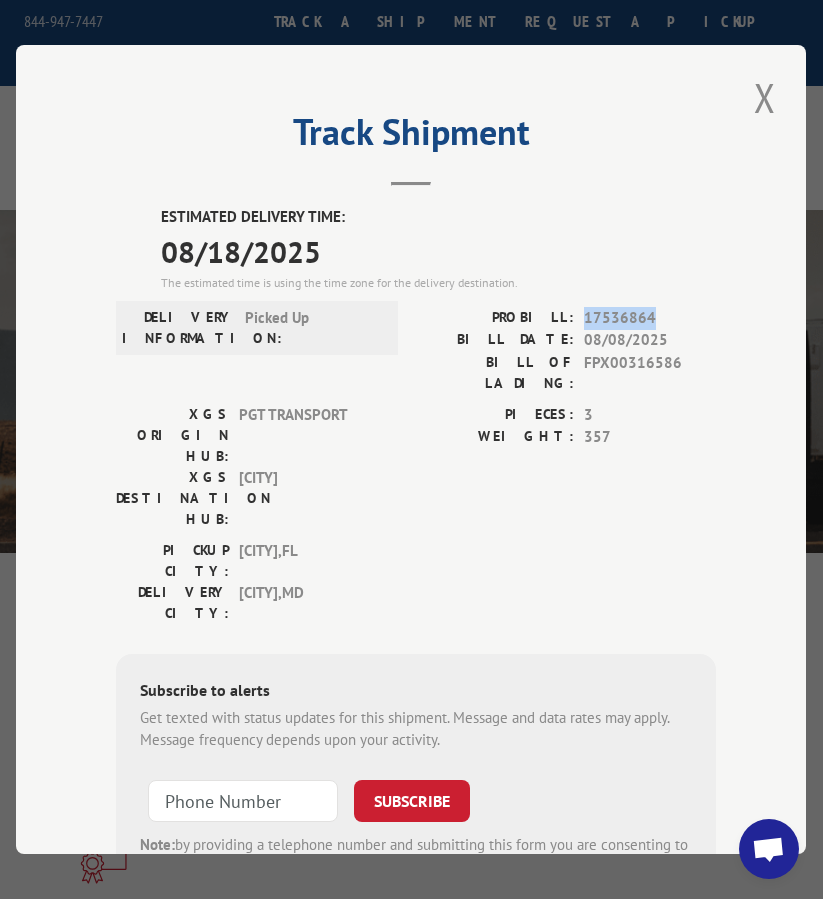 click on "17536864" at bounding box center (651, 318) 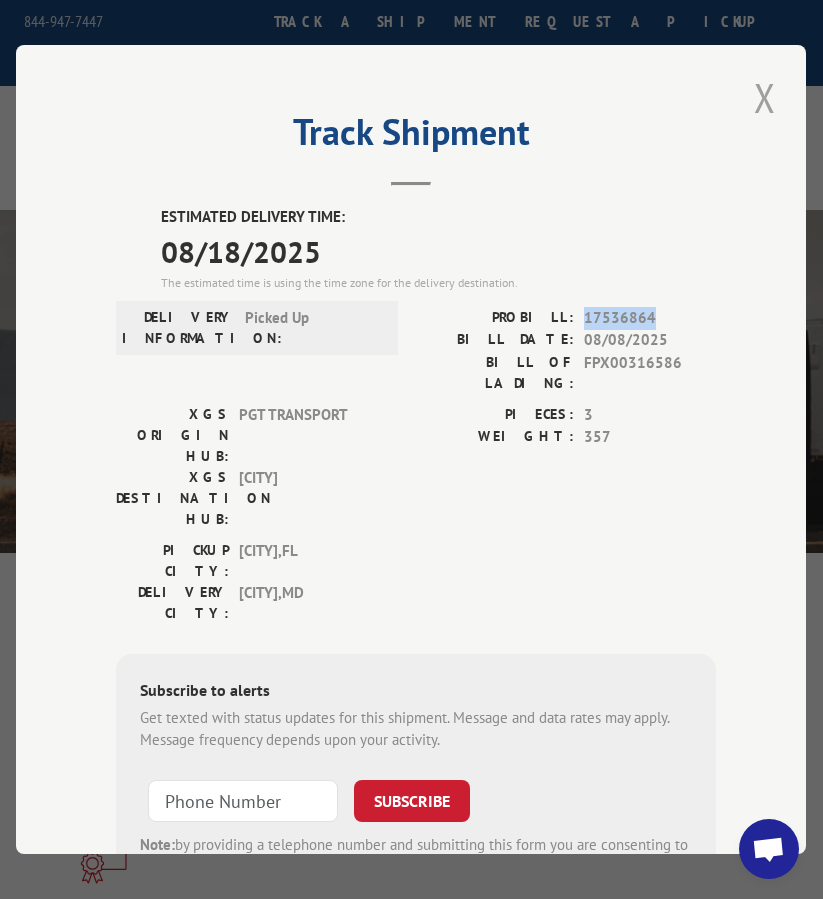 click at bounding box center [765, 97] 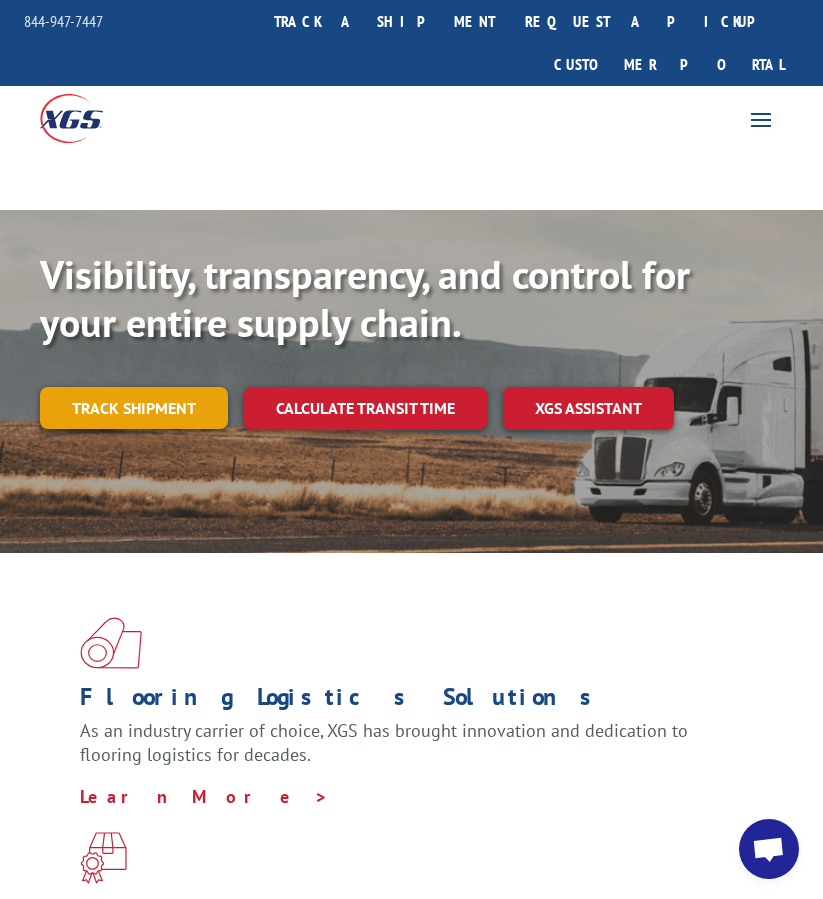 click on "Track shipment" at bounding box center (134, 408) 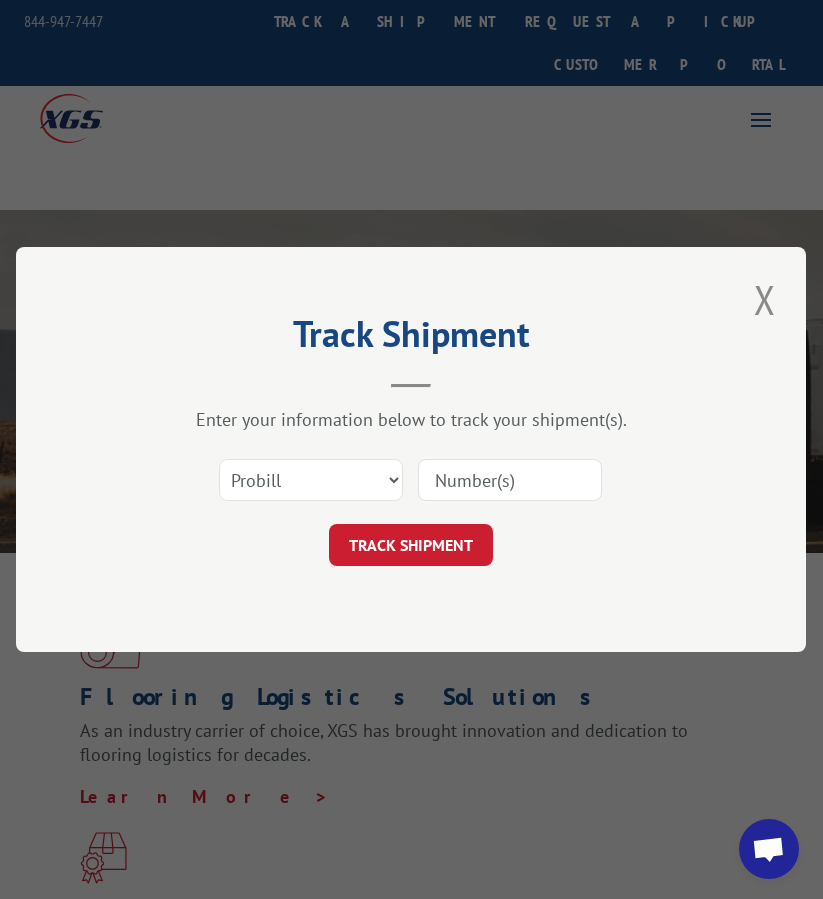 click at bounding box center (510, 480) 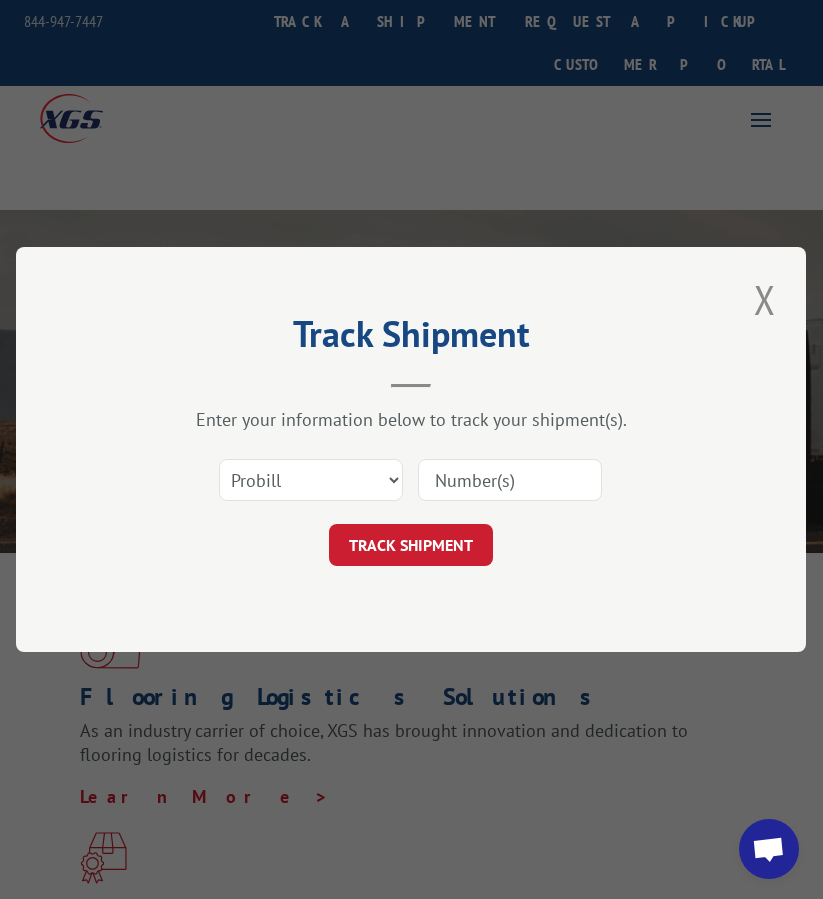 paste on "FPX00317267" 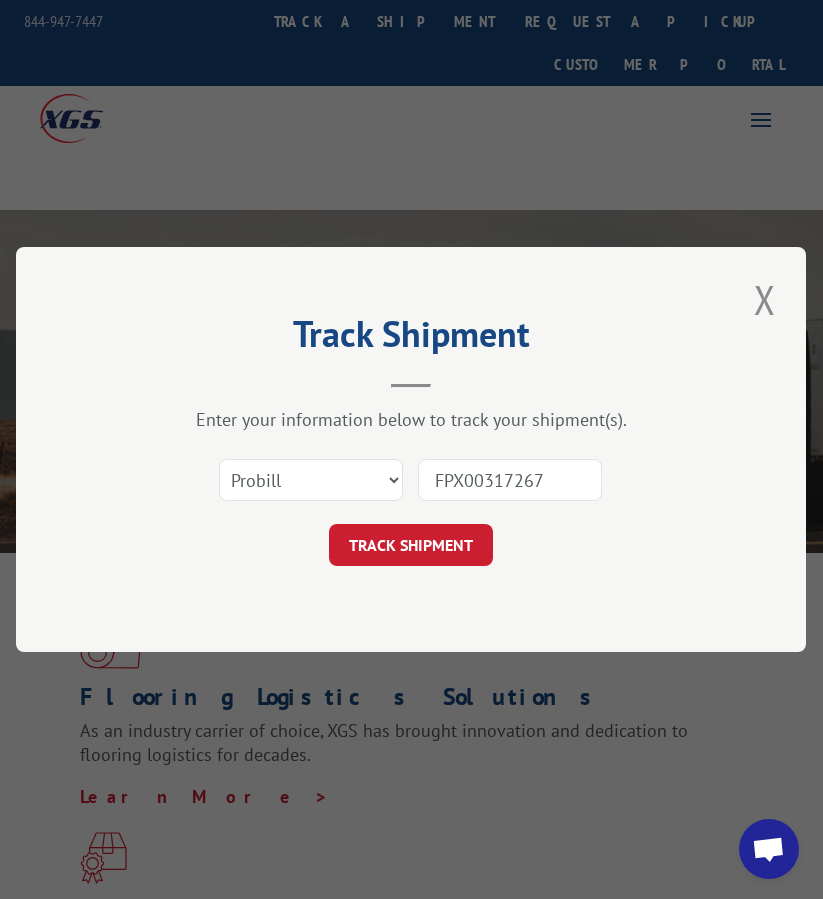 type on "FPX00317267" 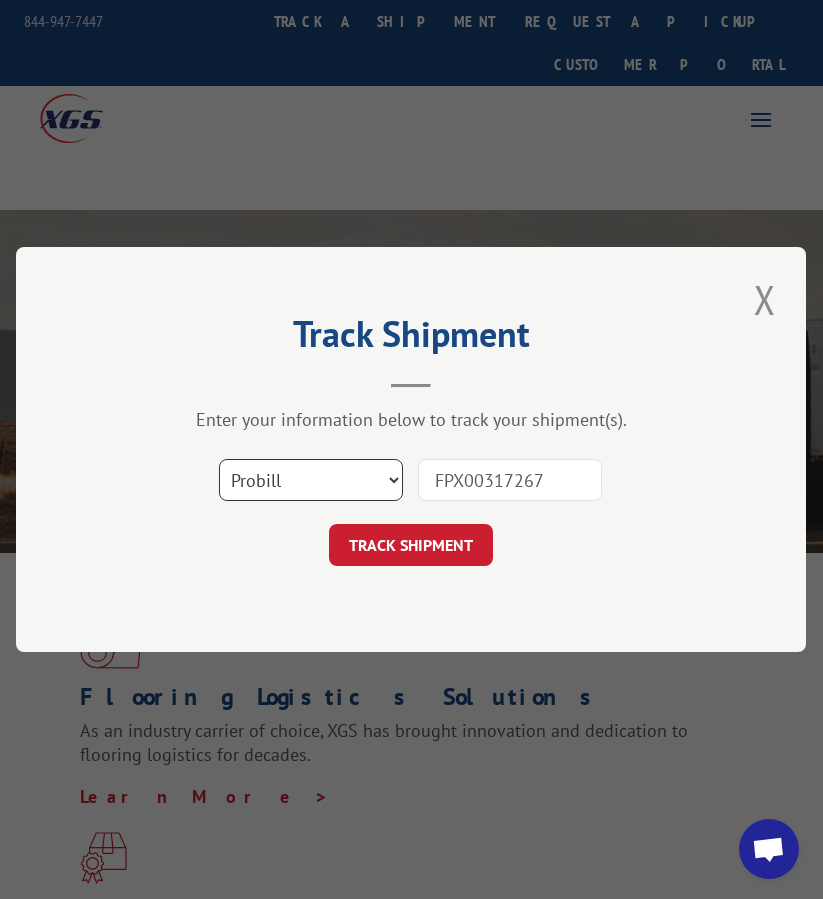 click on "Select category... Probill BOL PO" at bounding box center (311, 480) 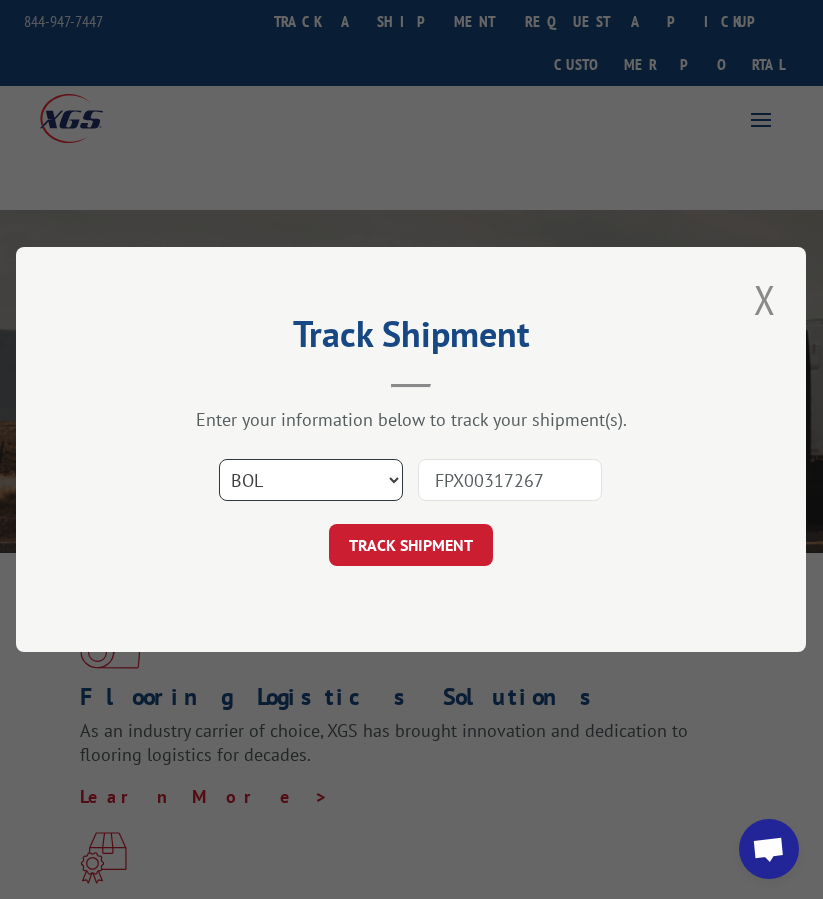 click on "Select category... Probill BOL PO" at bounding box center [311, 480] 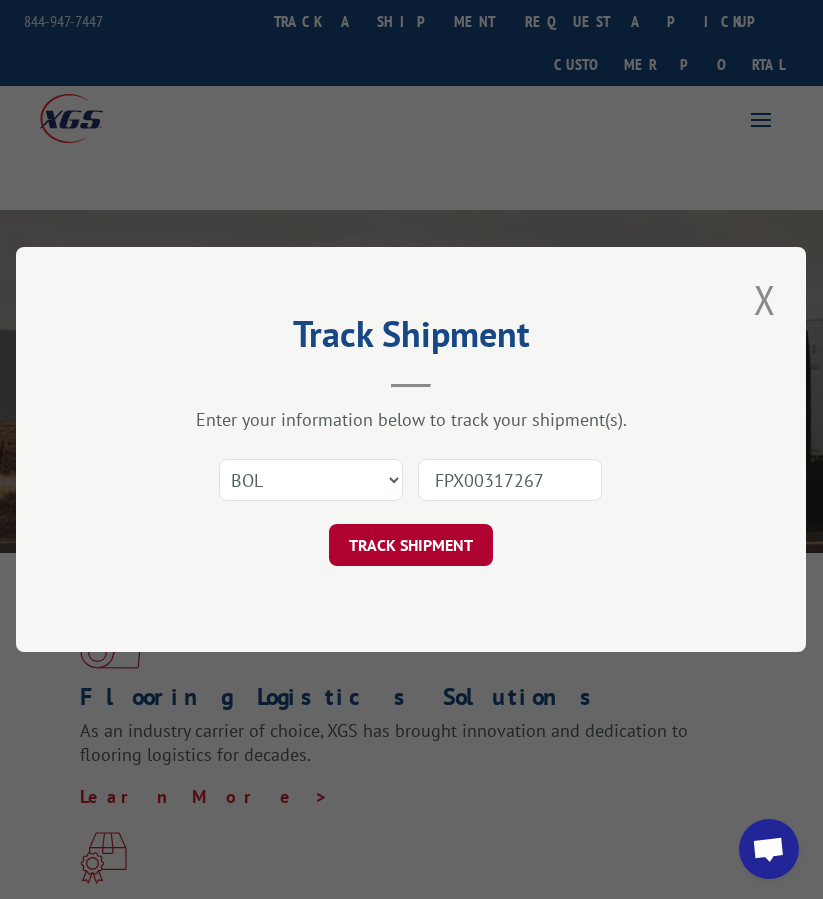 click on "TRACK SHIPMENT" at bounding box center [411, 545] 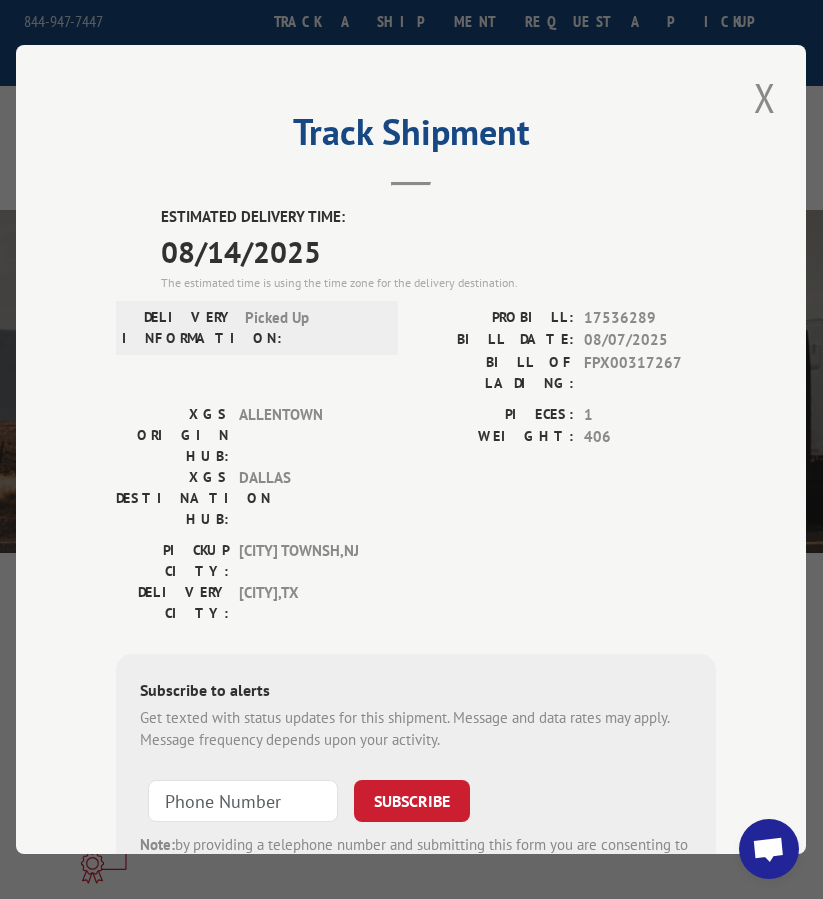 click on "17536289" at bounding box center (651, 318) 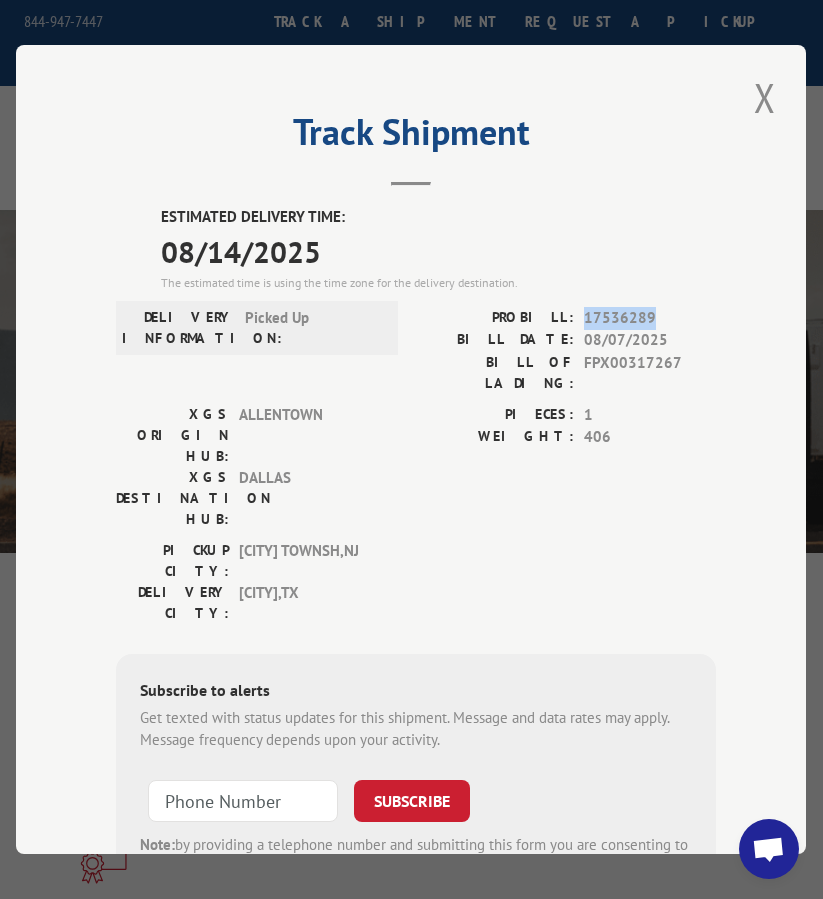 click on "17536289" at bounding box center (651, 318) 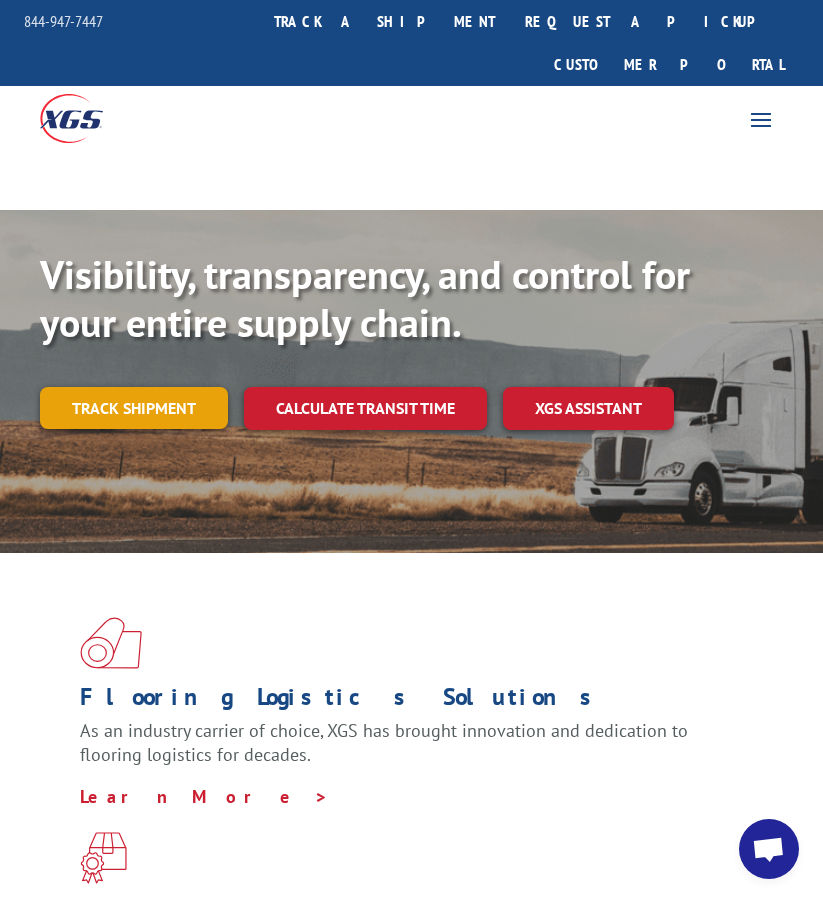 click on "Track shipment" at bounding box center [134, 408] 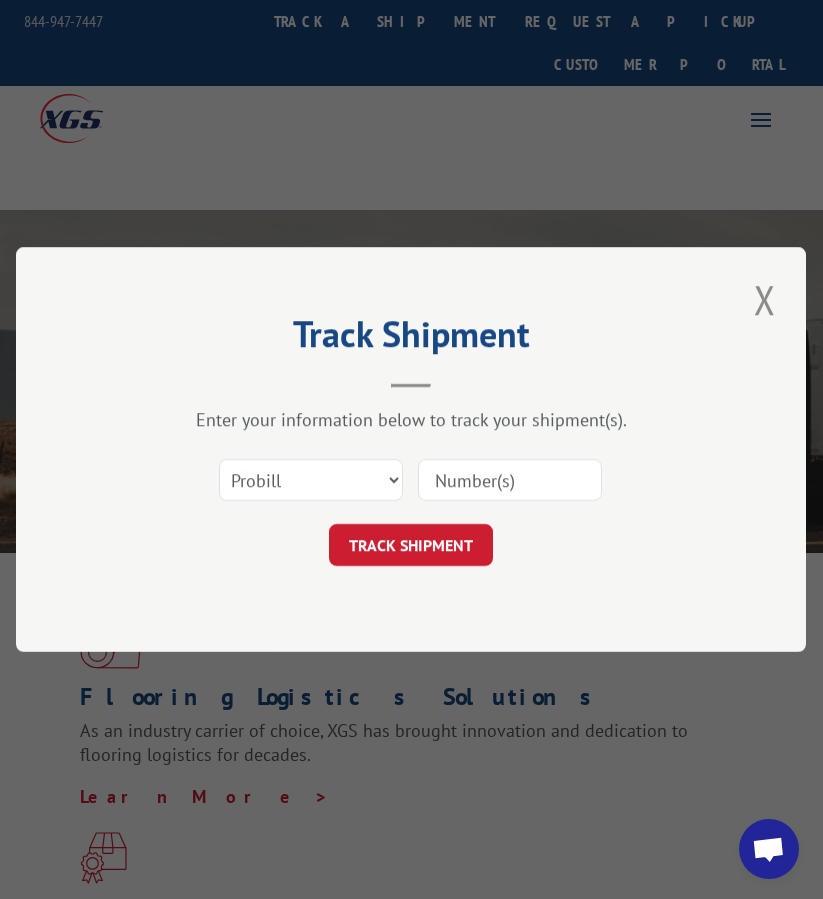 click at bounding box center (510, 480) 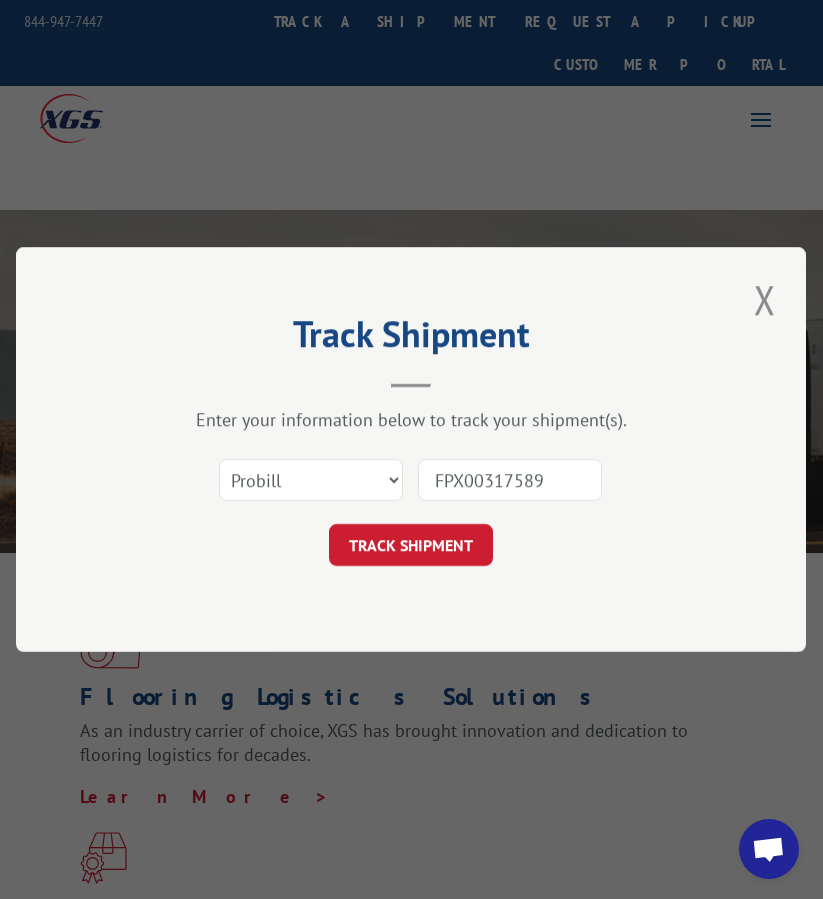 type on "FPX00317589" 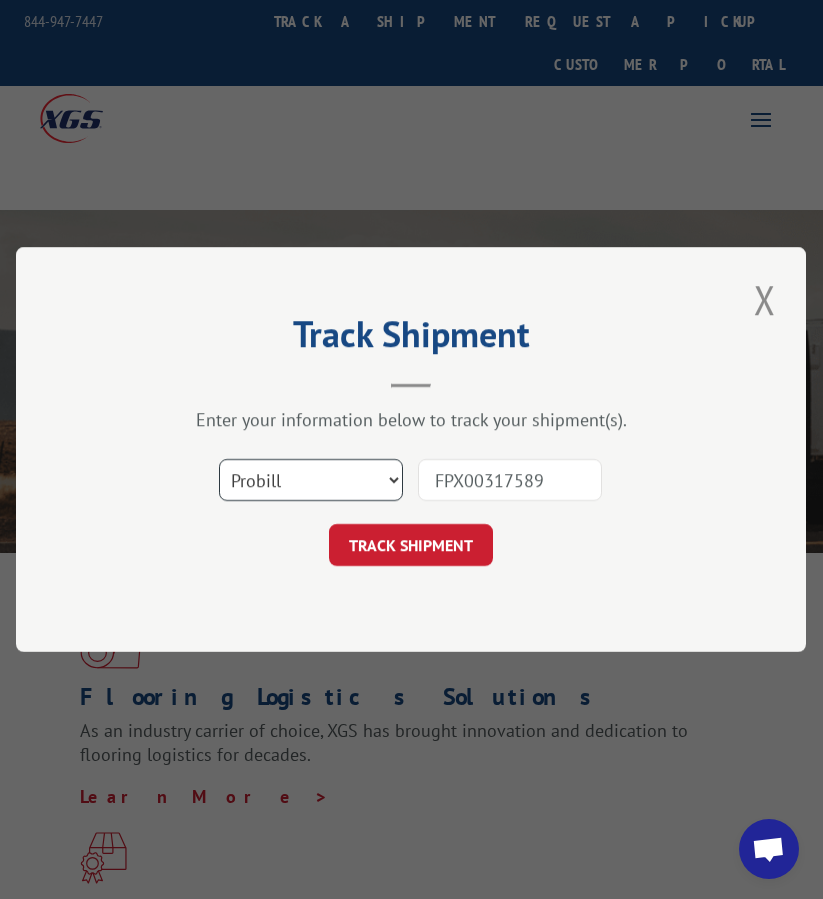 click on "Select category... Probill BOL PO" at bounding box center (311, 480) 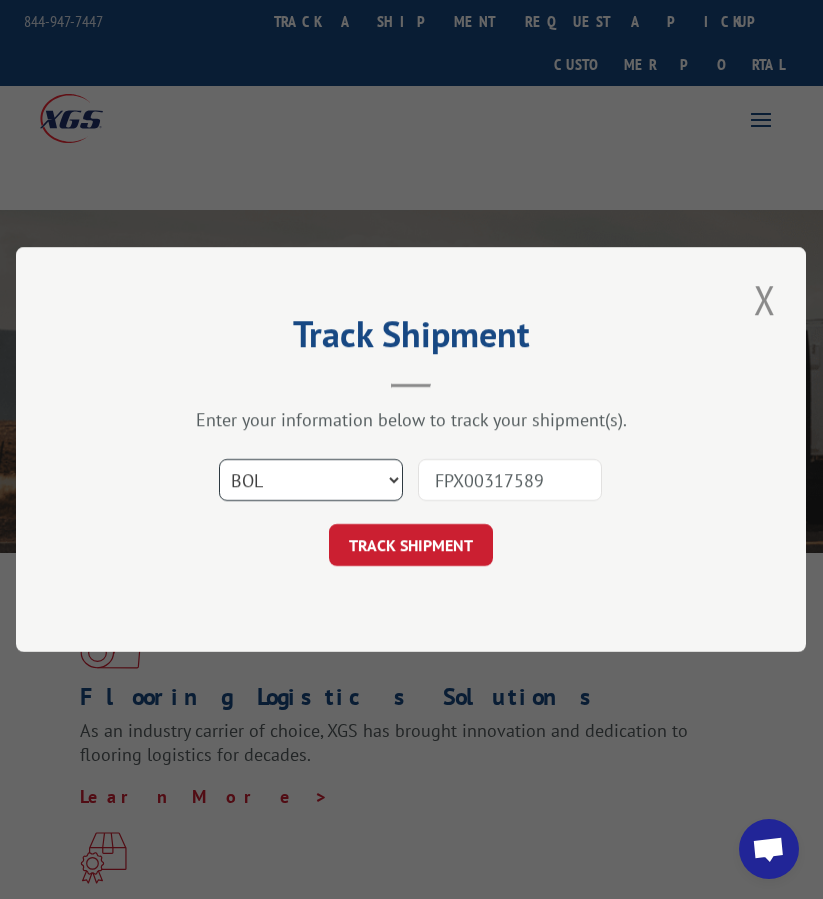 click on "Select category... Probill BOL PO" at bounding box center (311, 480) 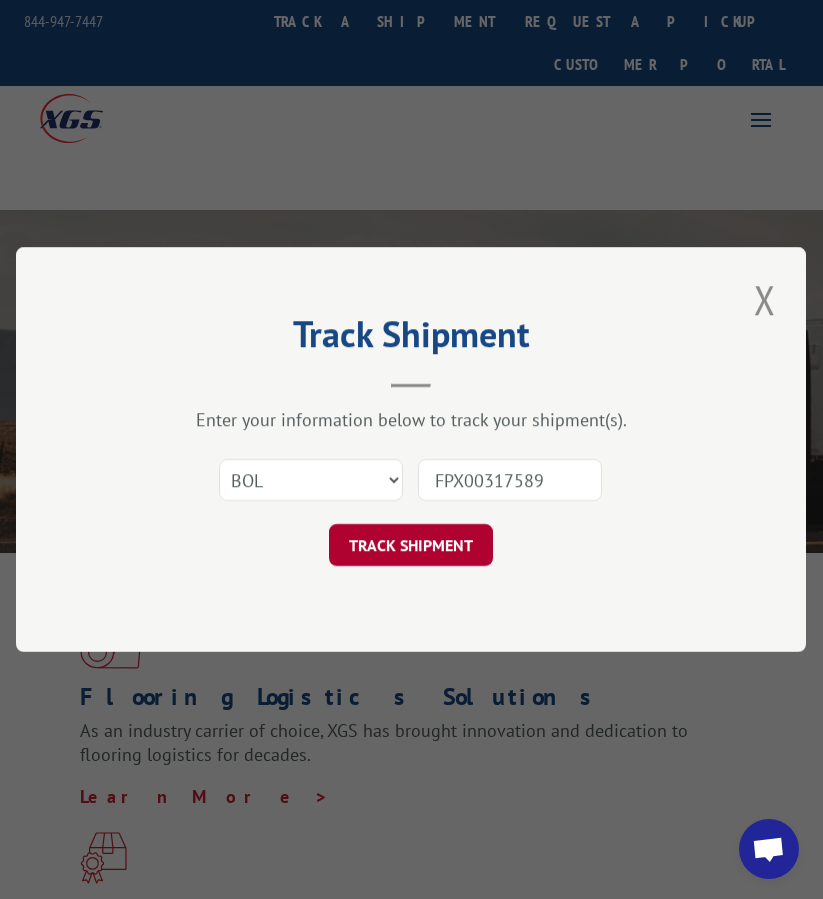 click on "TRACK SHIPMENT" at bounding box center [411, 545] 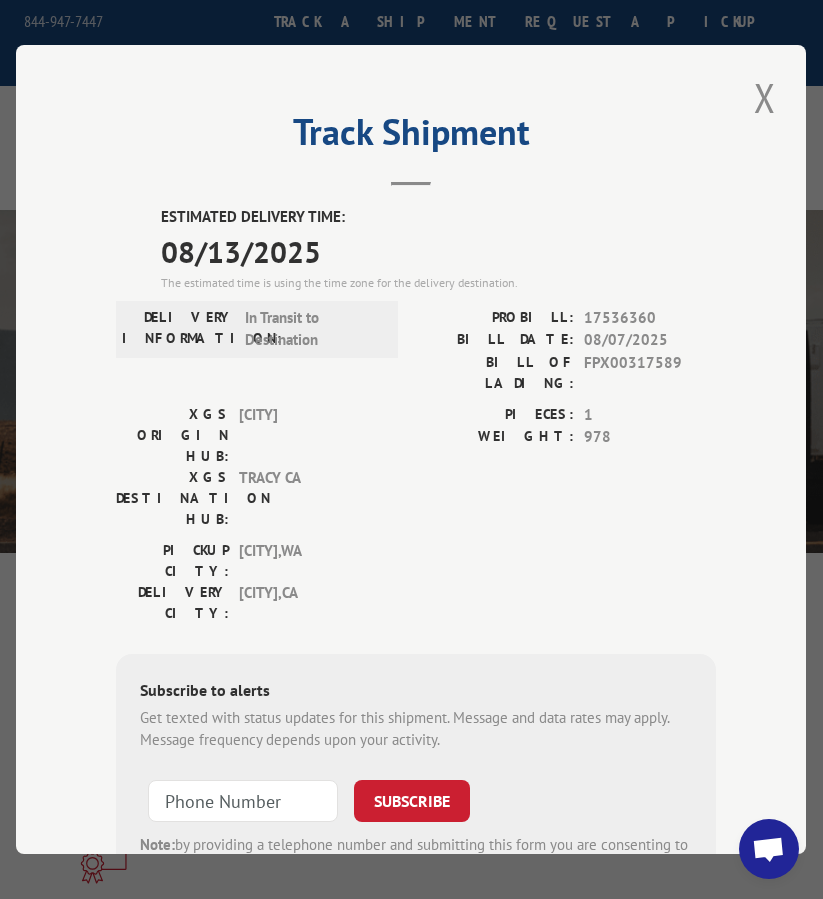 click on "17536360" at bounding box center [651, 318] 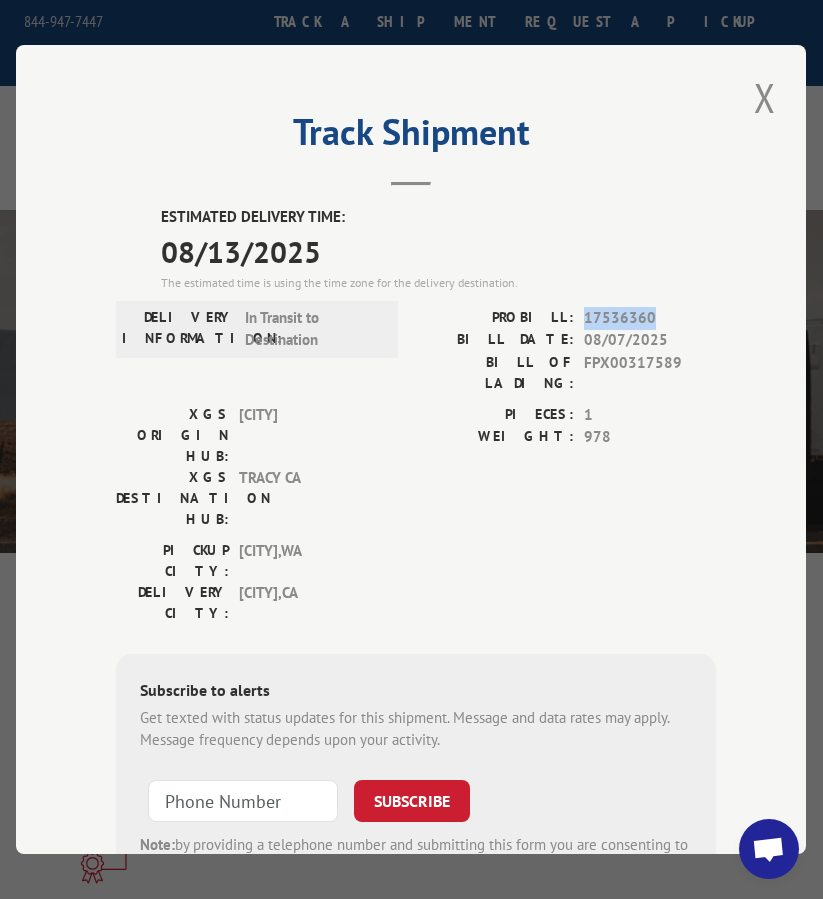 click on "17536360" at bounding box center (651, 318) 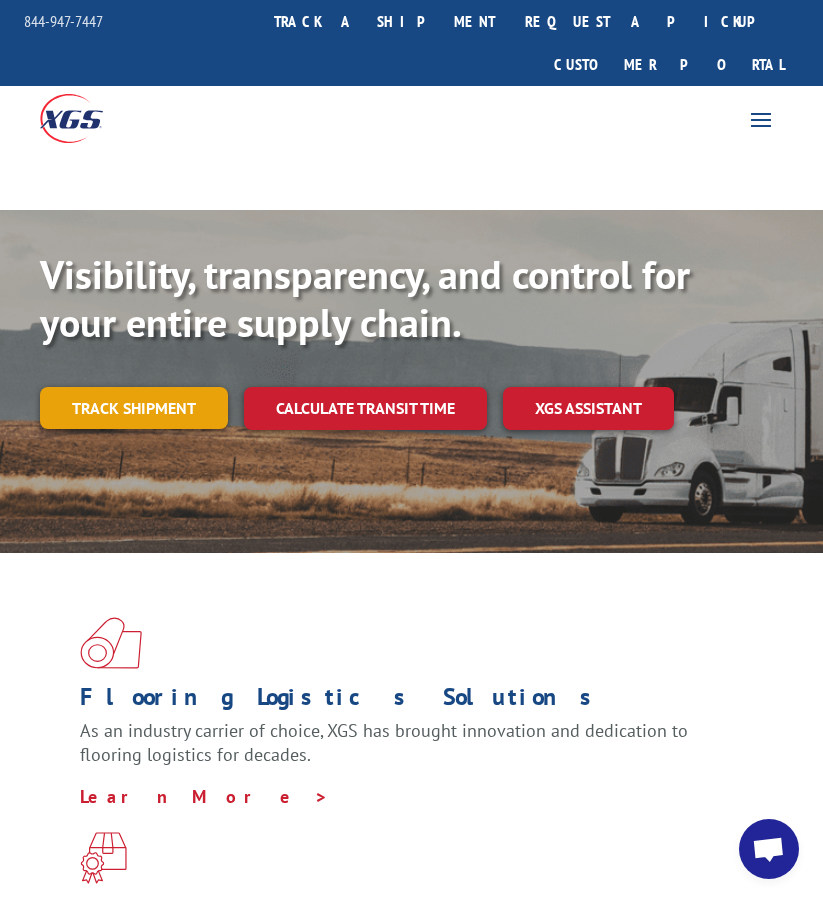 click on "Track shipment" at bounding box center [134, 408] 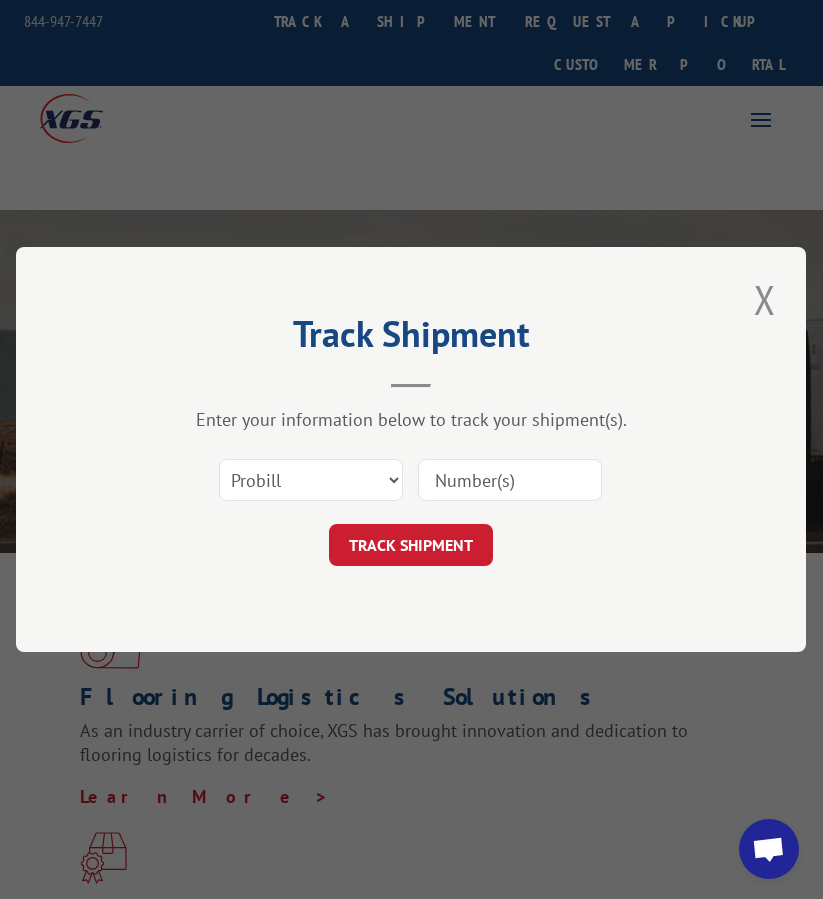 click at bounding box center (510, 480) 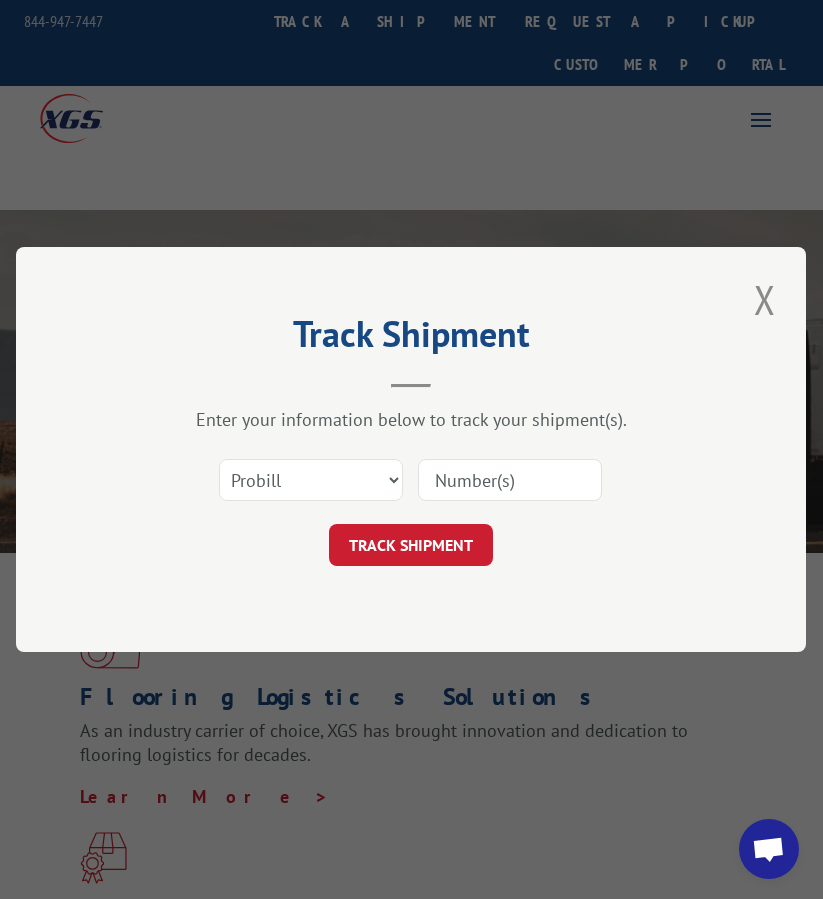 paste on "FPX00318193" 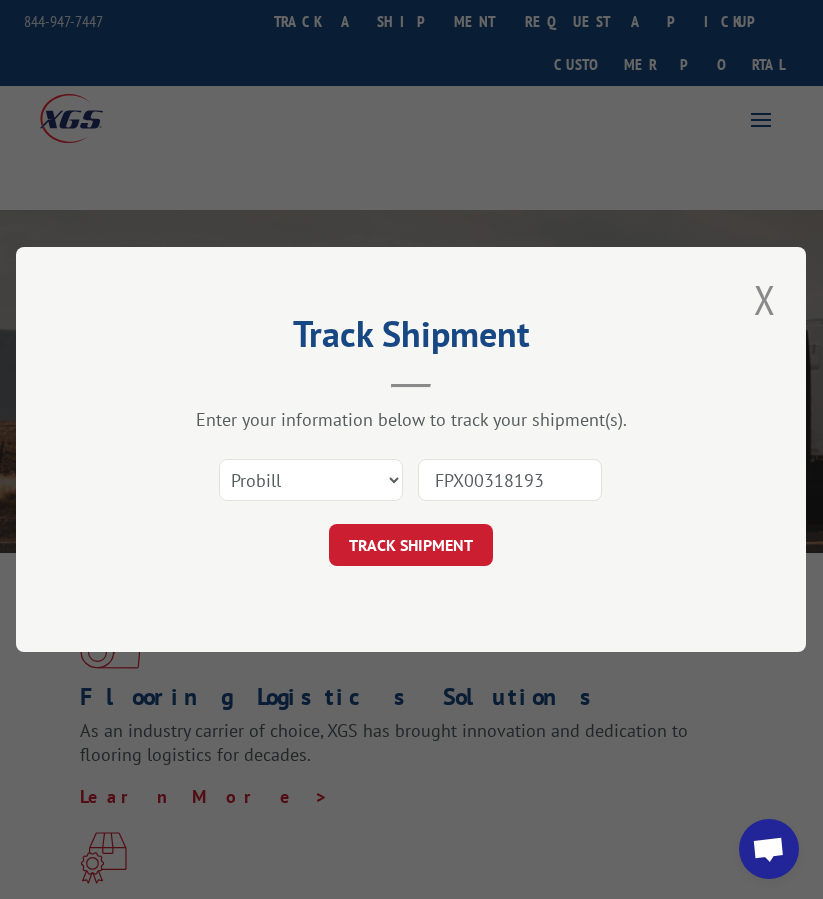 type on "FPX00318193" 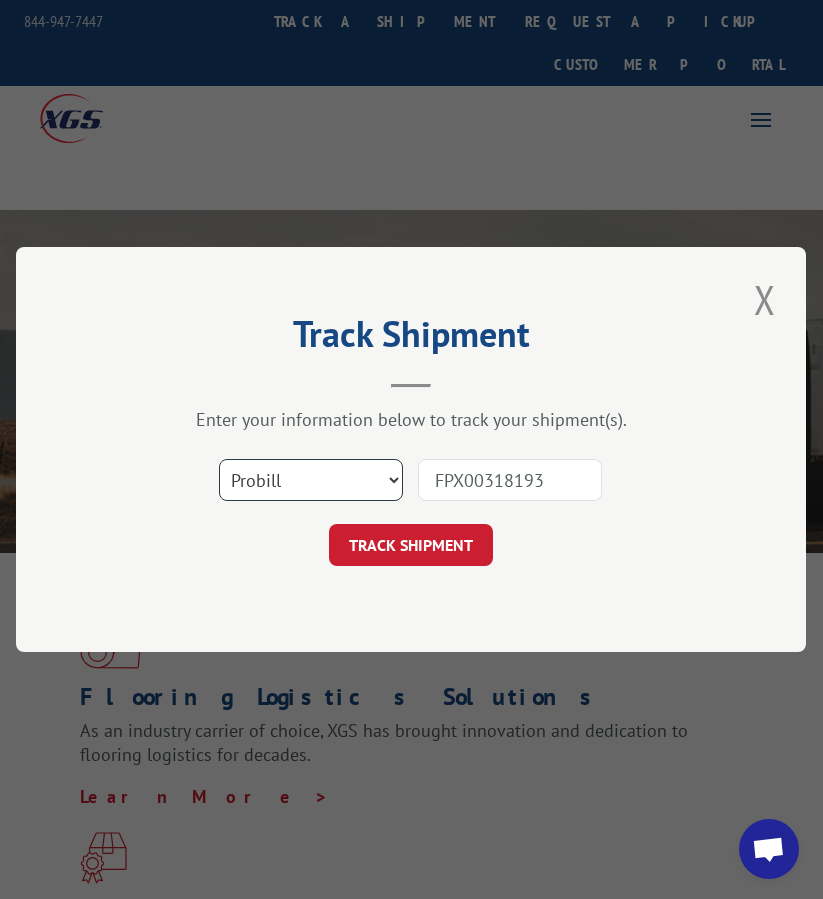 click on "Select category... Probill BOL PO" at bounding box center (311, 480) 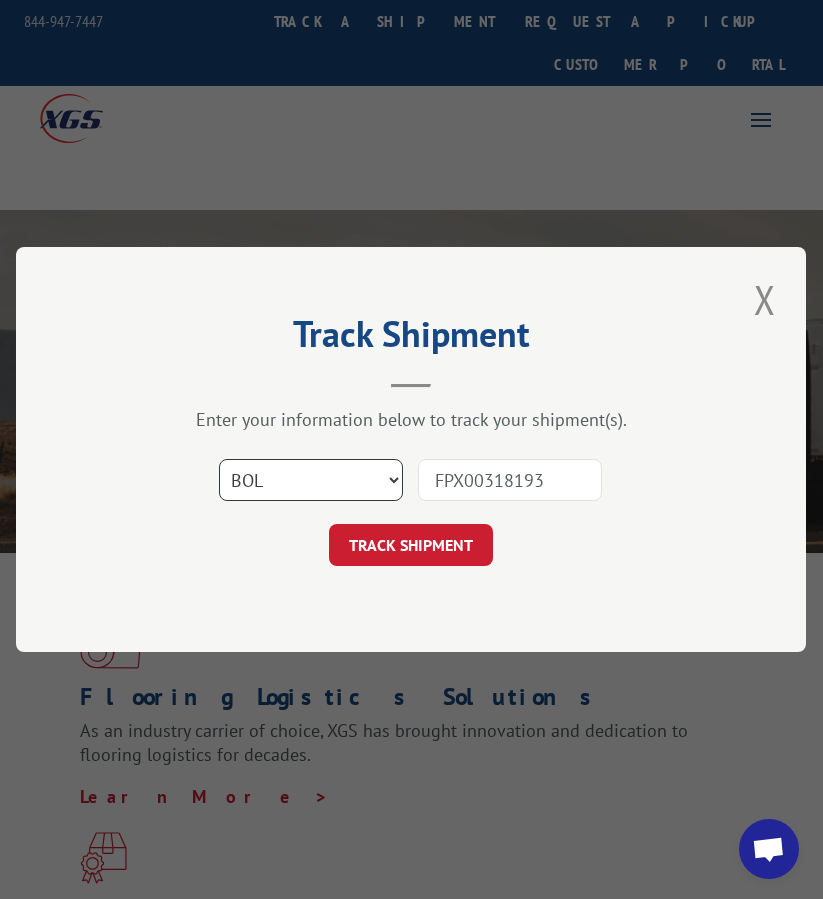 click on "Select category... Probill BOL PO" at bounding box center [311, 480] 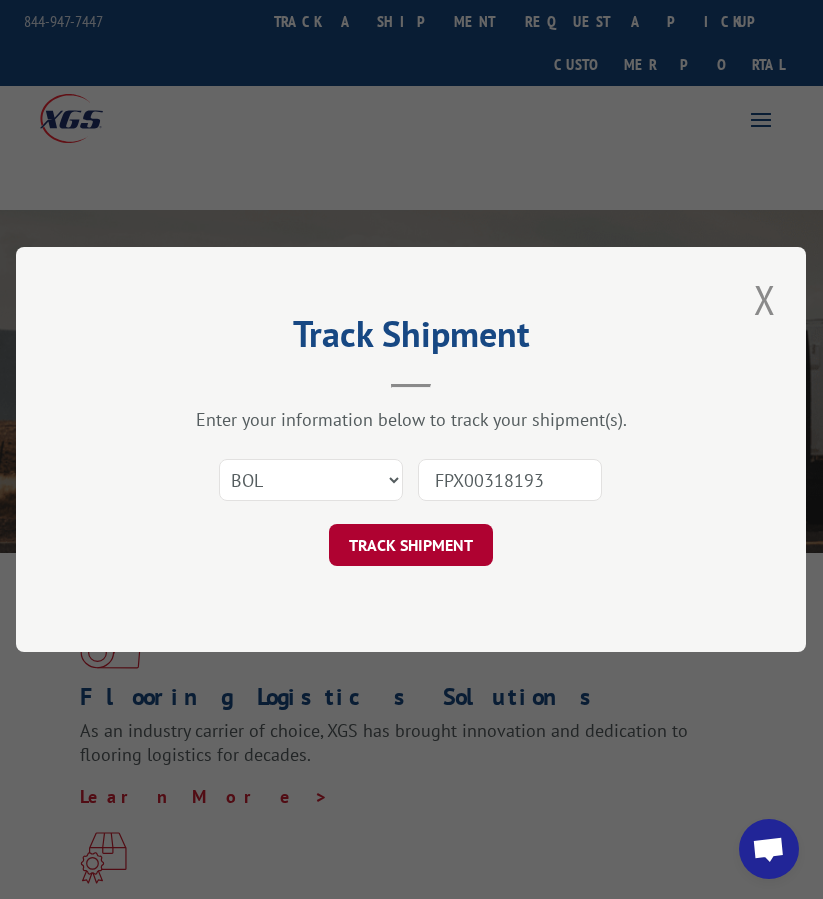 click on "TRACK SHIPMENT" at bounding box center [411, 545] 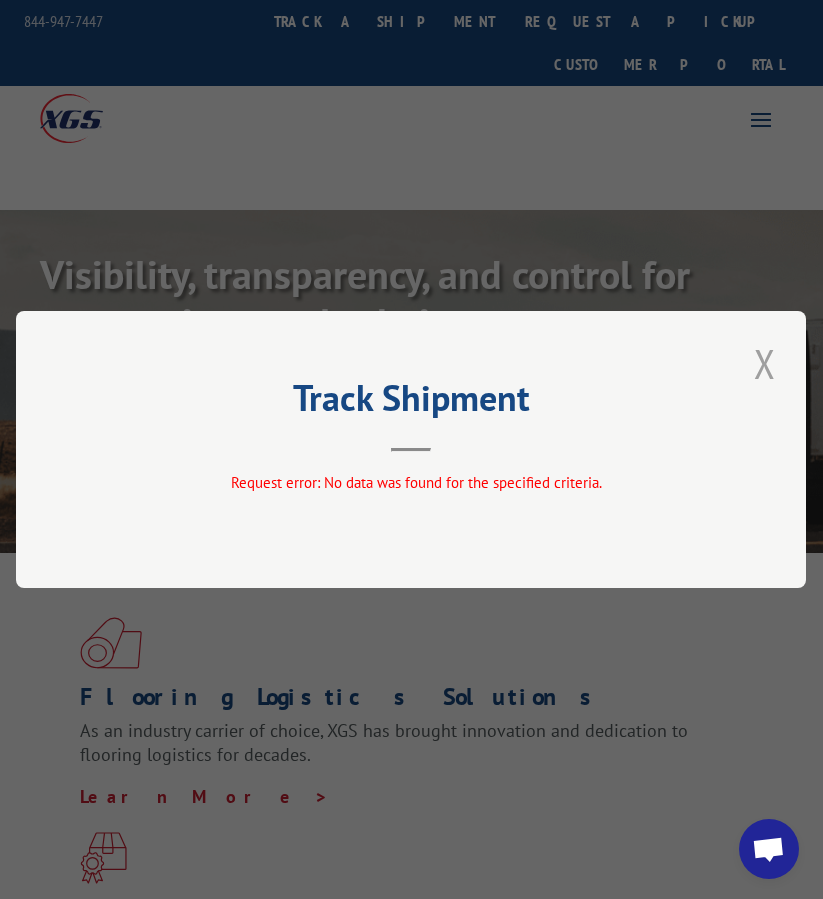 click at bounding box center (765, 363) 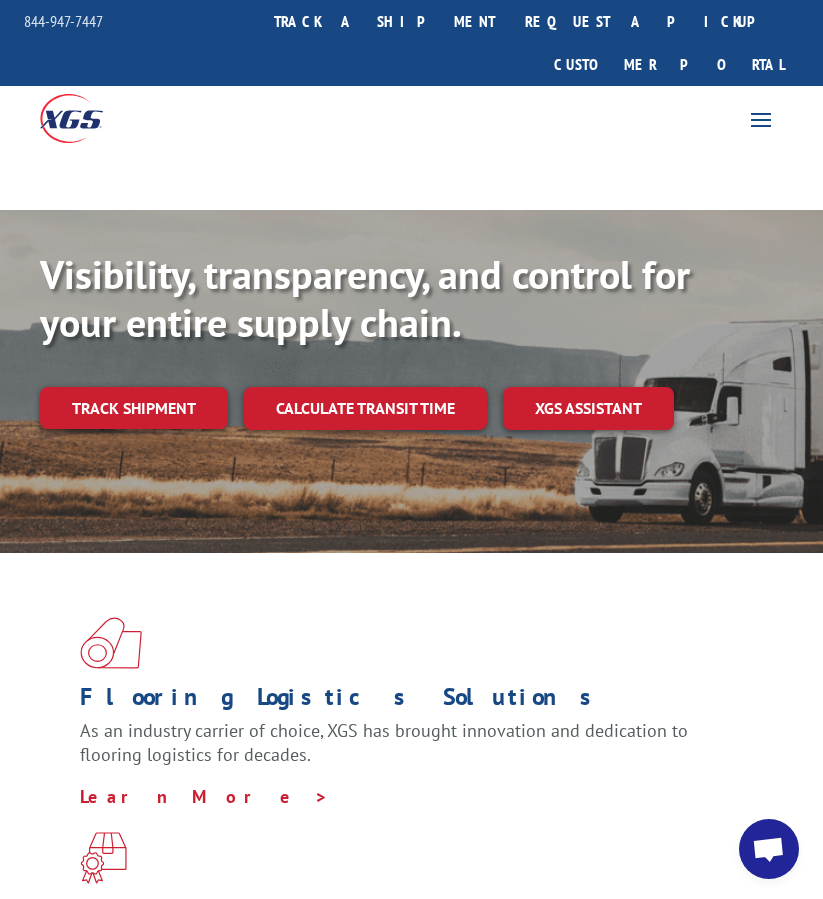 click at bounding box center [768, 851] 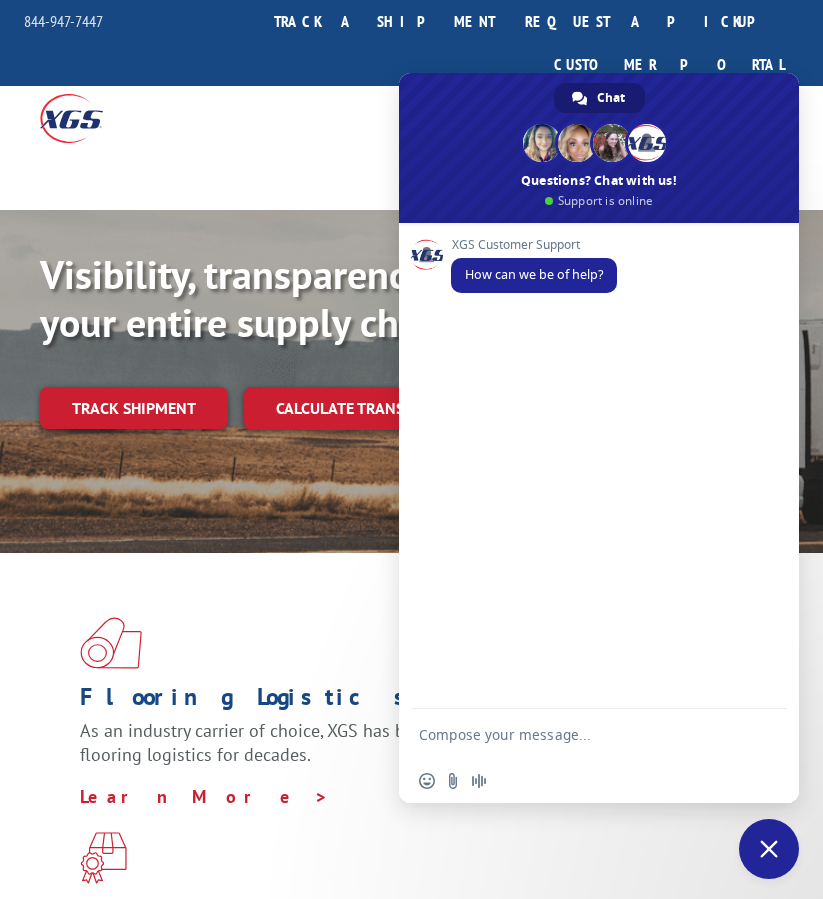 click at bounding box center (579, 734) 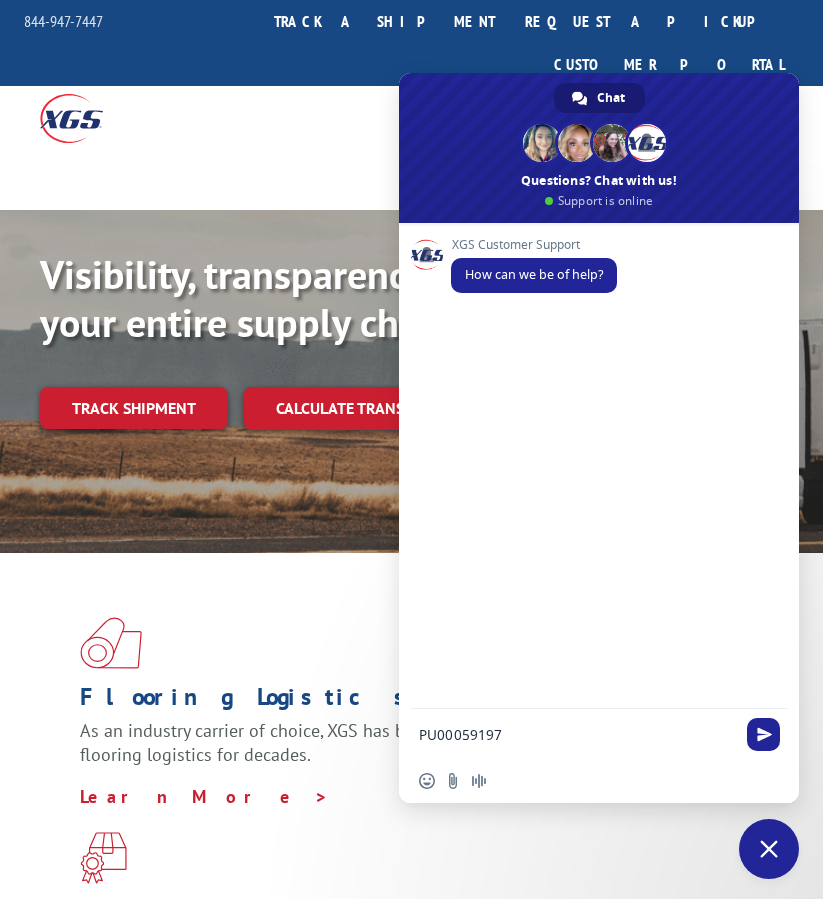 type on "PU00059197" 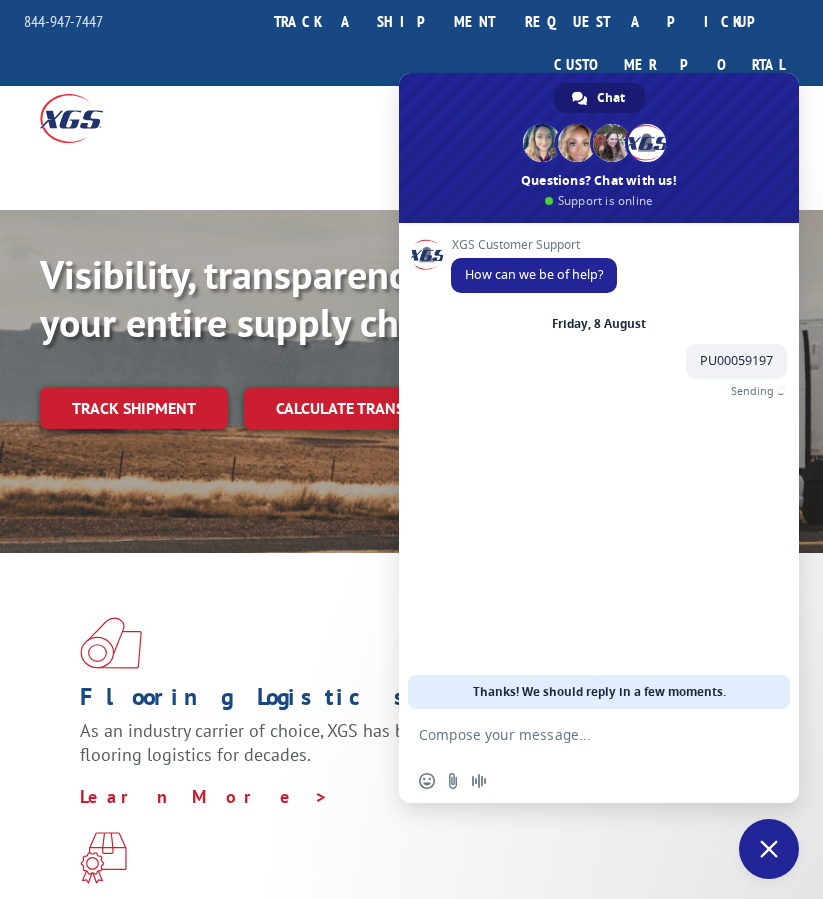 click at bounding box center [579, 734] 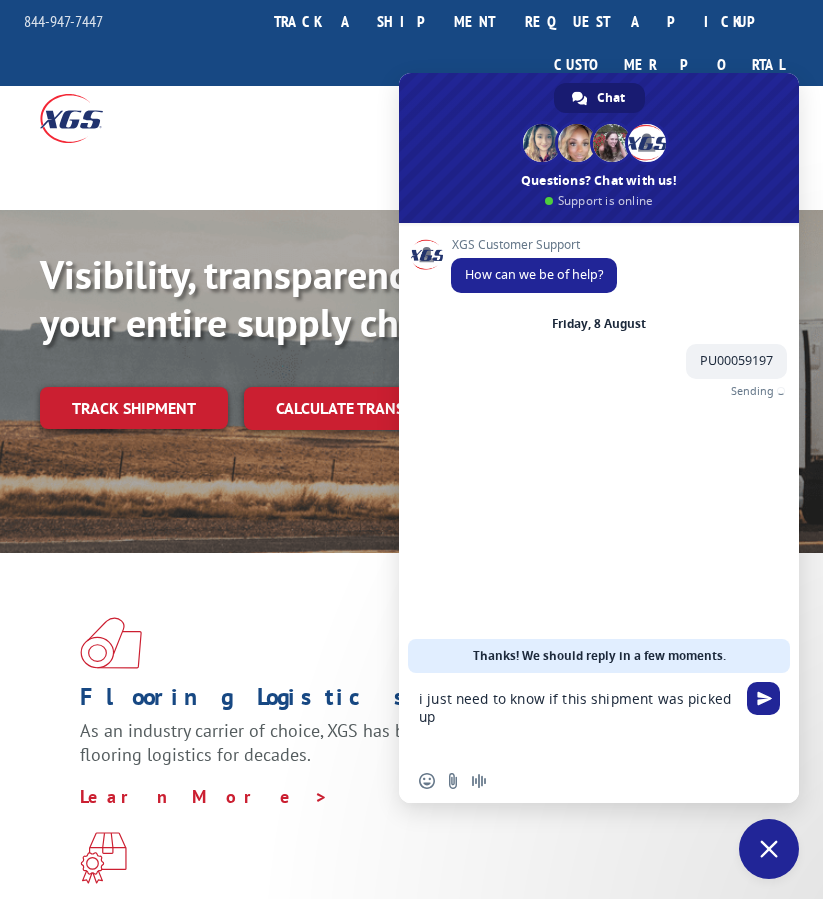 scroll, scrollTop: 5, scrollLeft: 0, axis: vertical 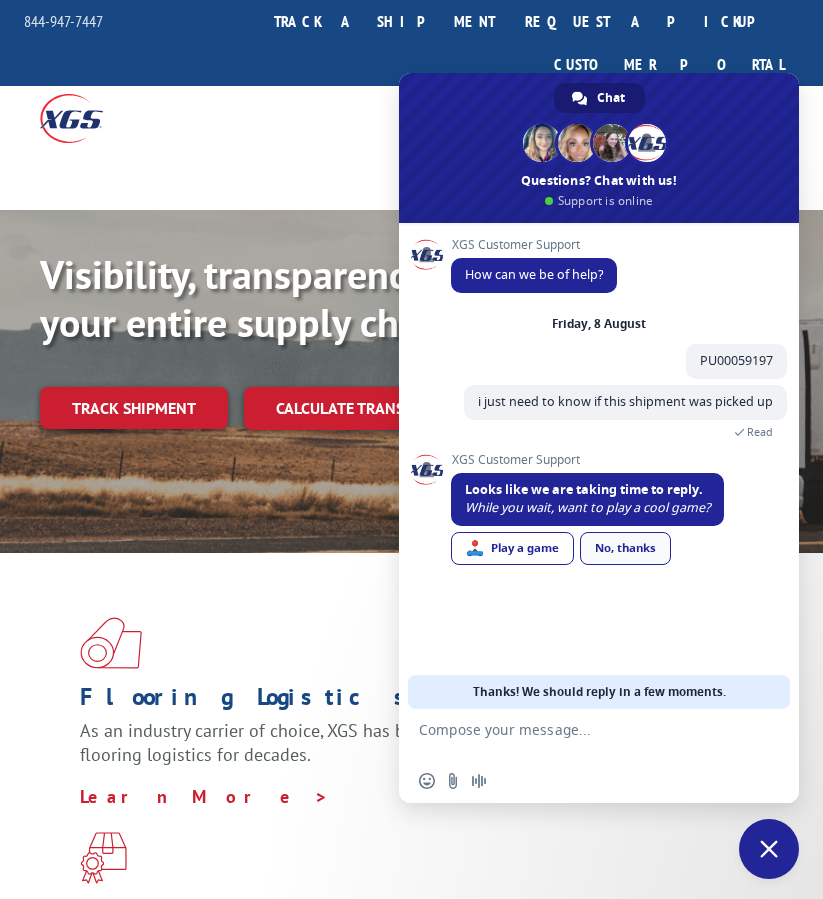 click on "No, thanks" at bounding box center [625, 548] 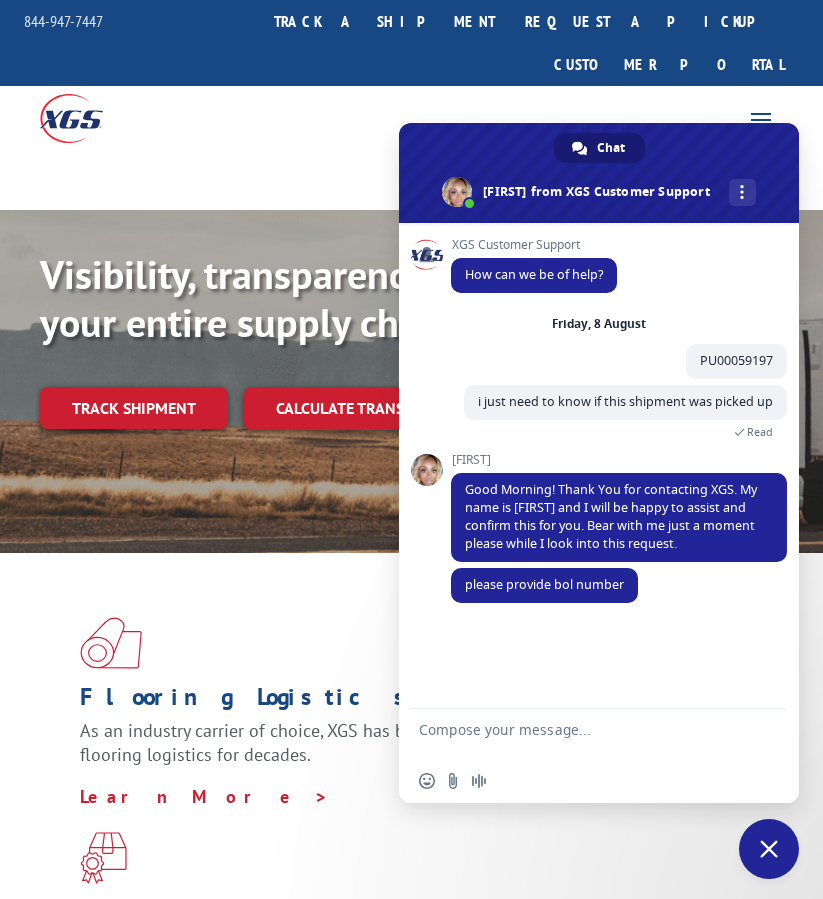 click at bounding box center (579, 734) 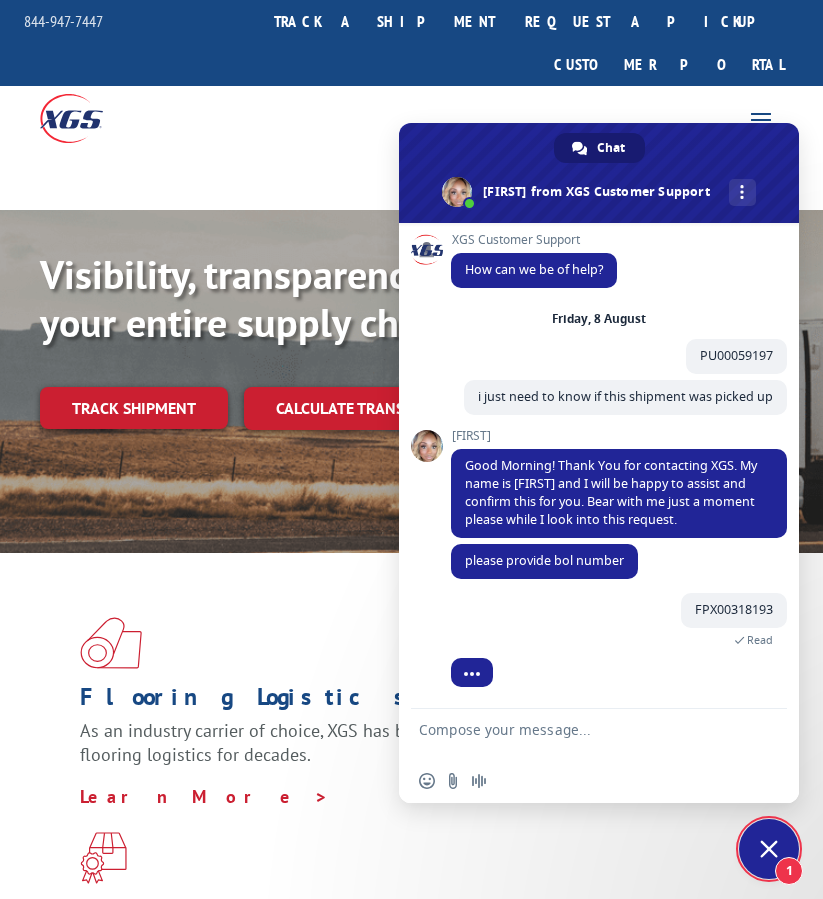scroll, scrollTop: 70, scrollLeft: 0, axis: vertical 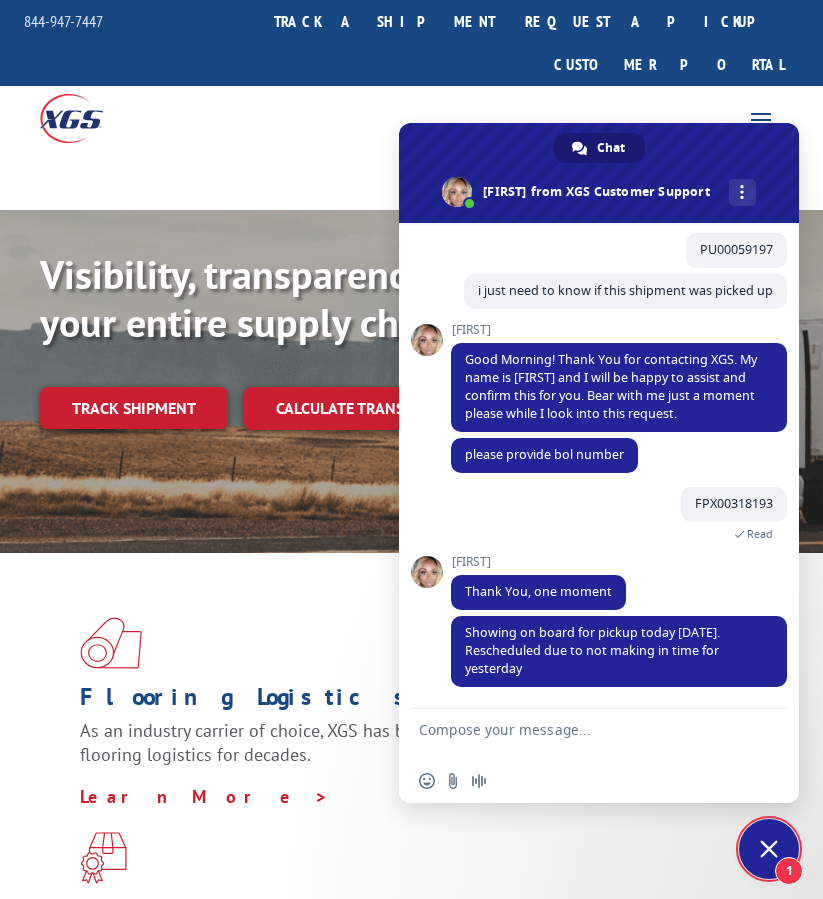 click at bounding box center [579, 734] 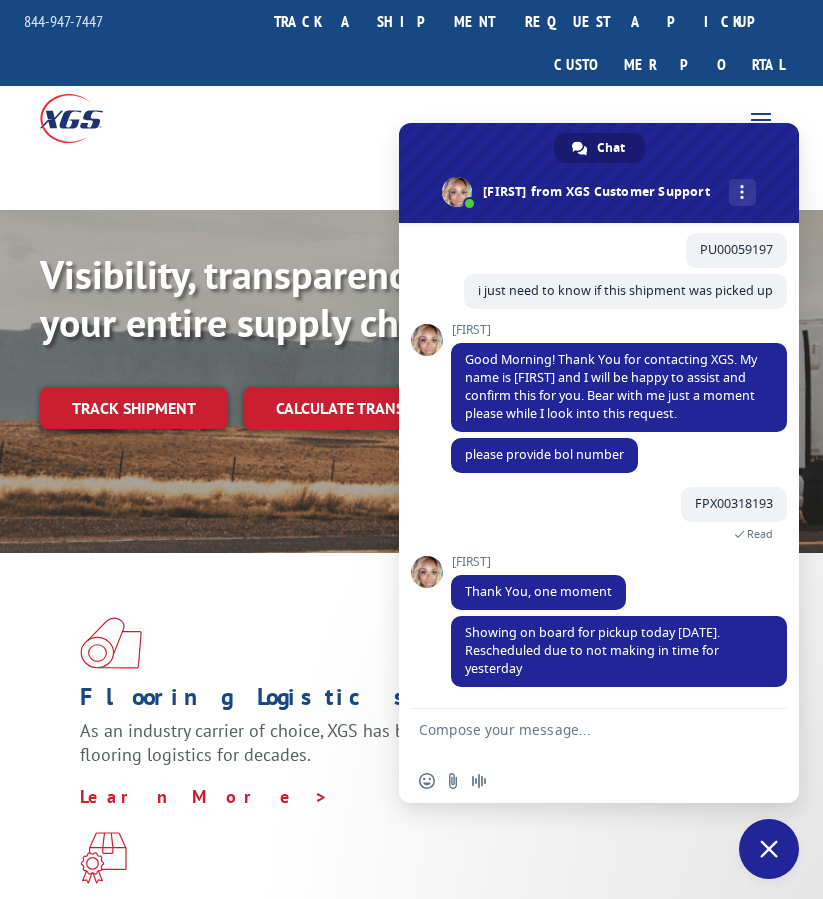 paste on "thank you very much for your help, have a good day." 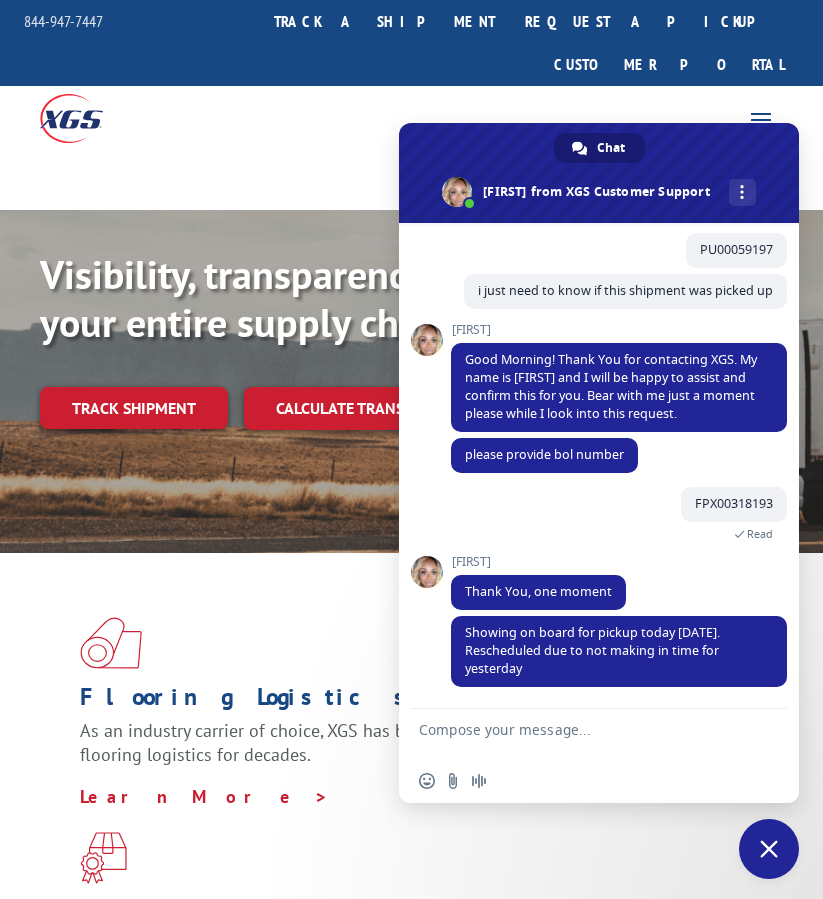 type on "thank you very much for your help, have a good day." 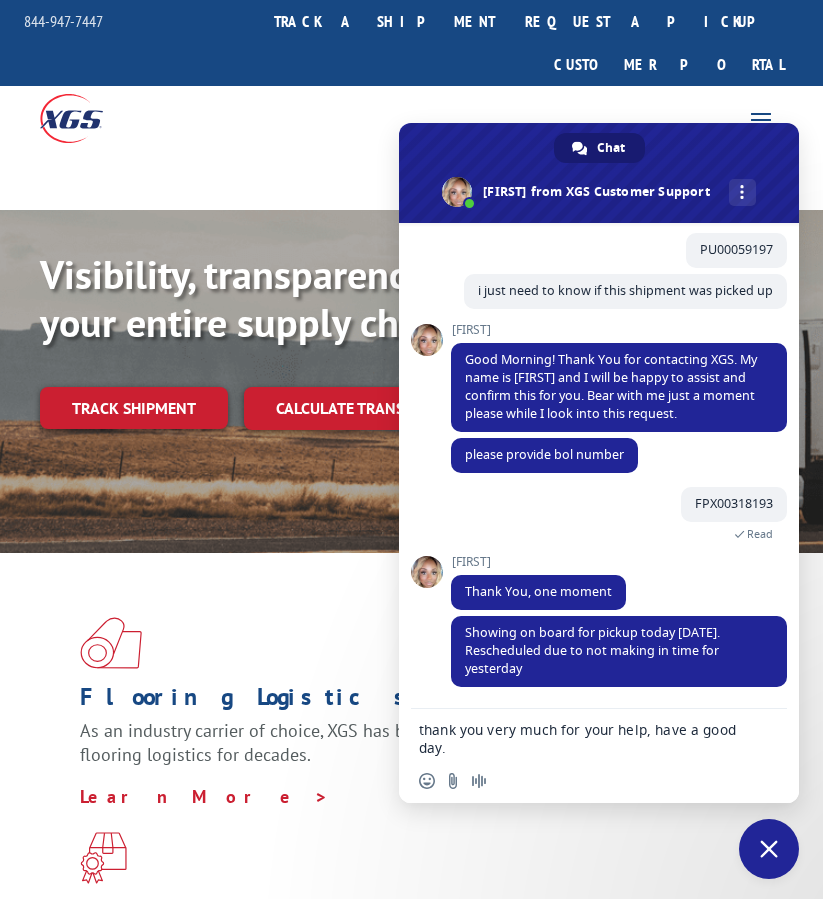 scroll, scrollTop: 5, scrollLeft: 0, axis: vertical 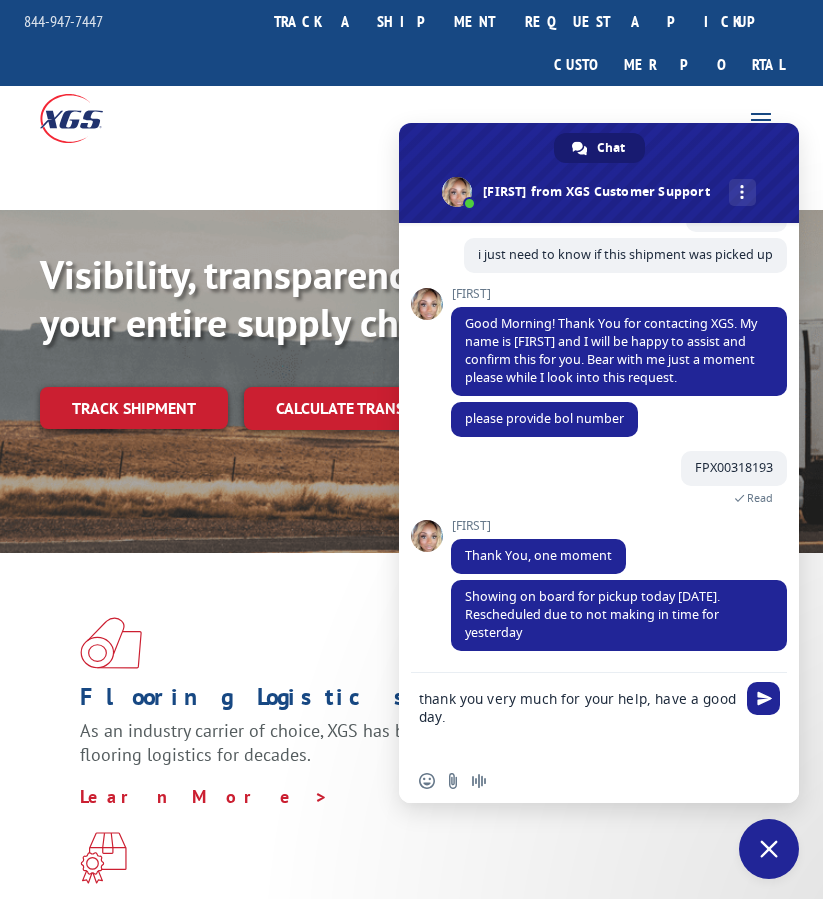 type 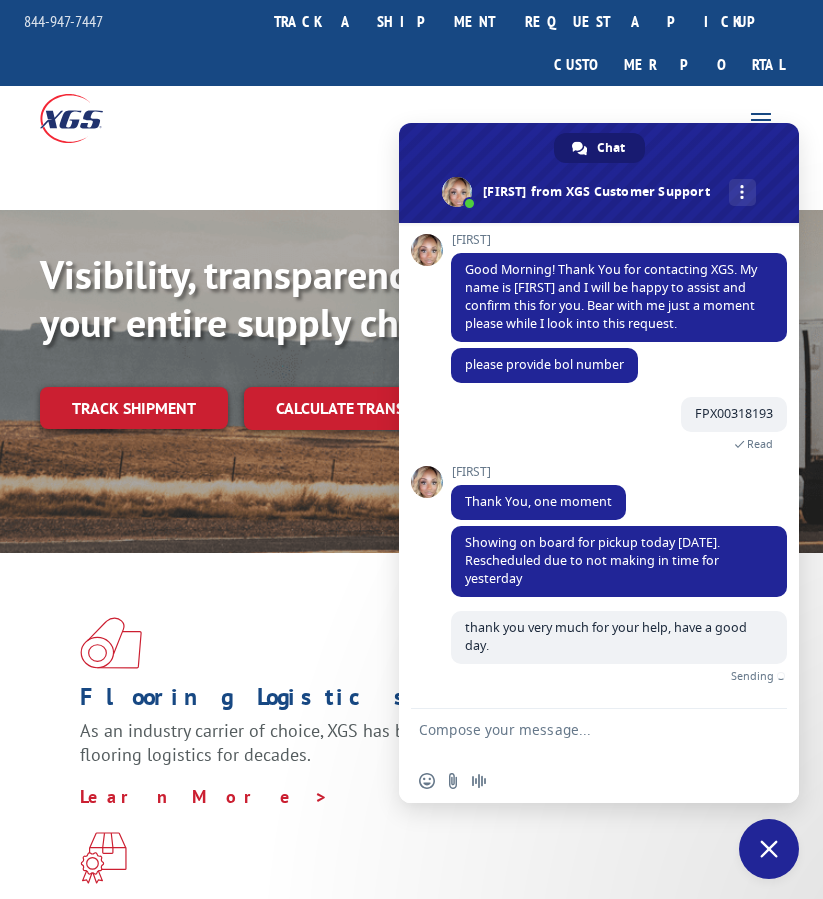 scroll, scrollTop: 214, scrollLeft: 0, axis: vertical 